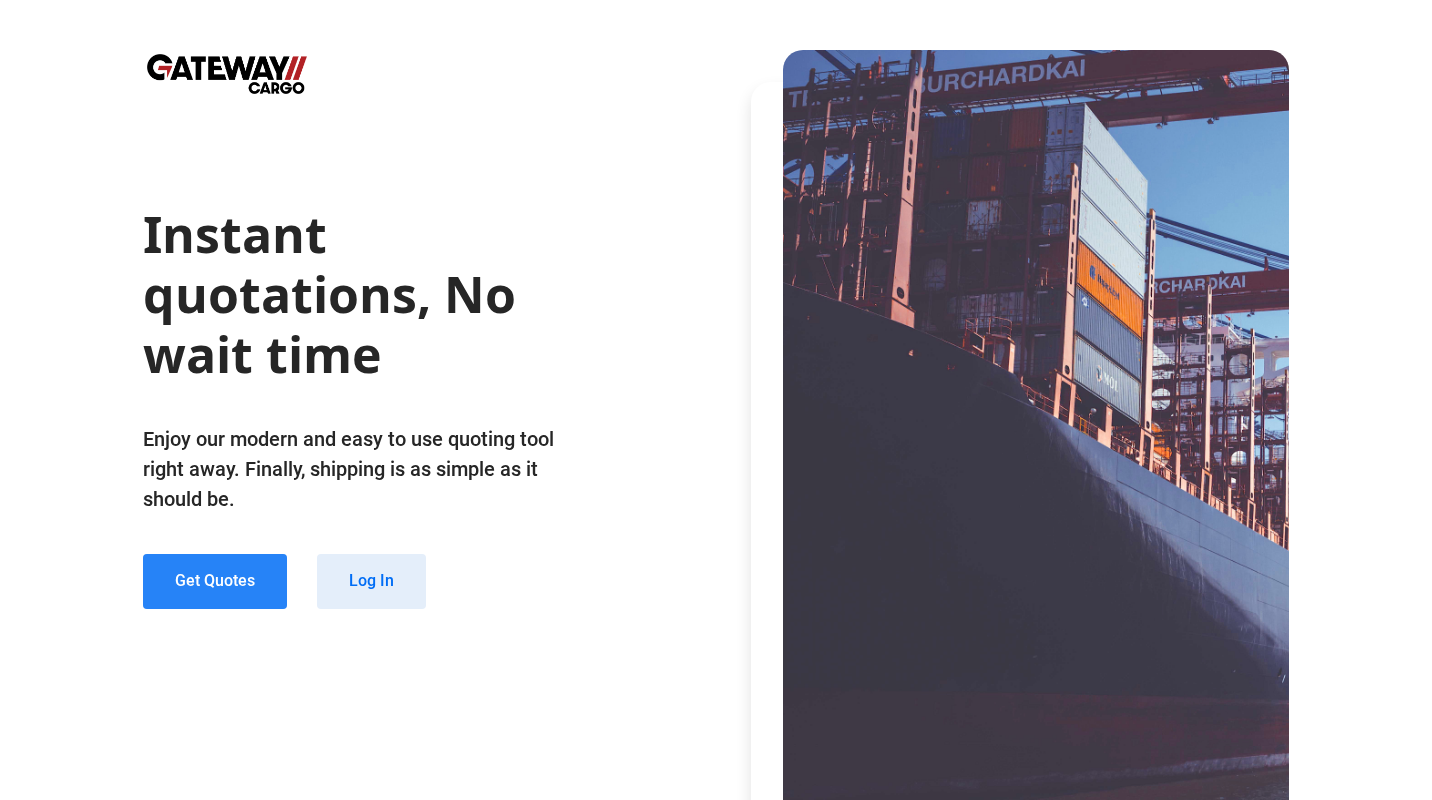 scroll, scrollTop: 0, scrollLeft: 0, axis: both 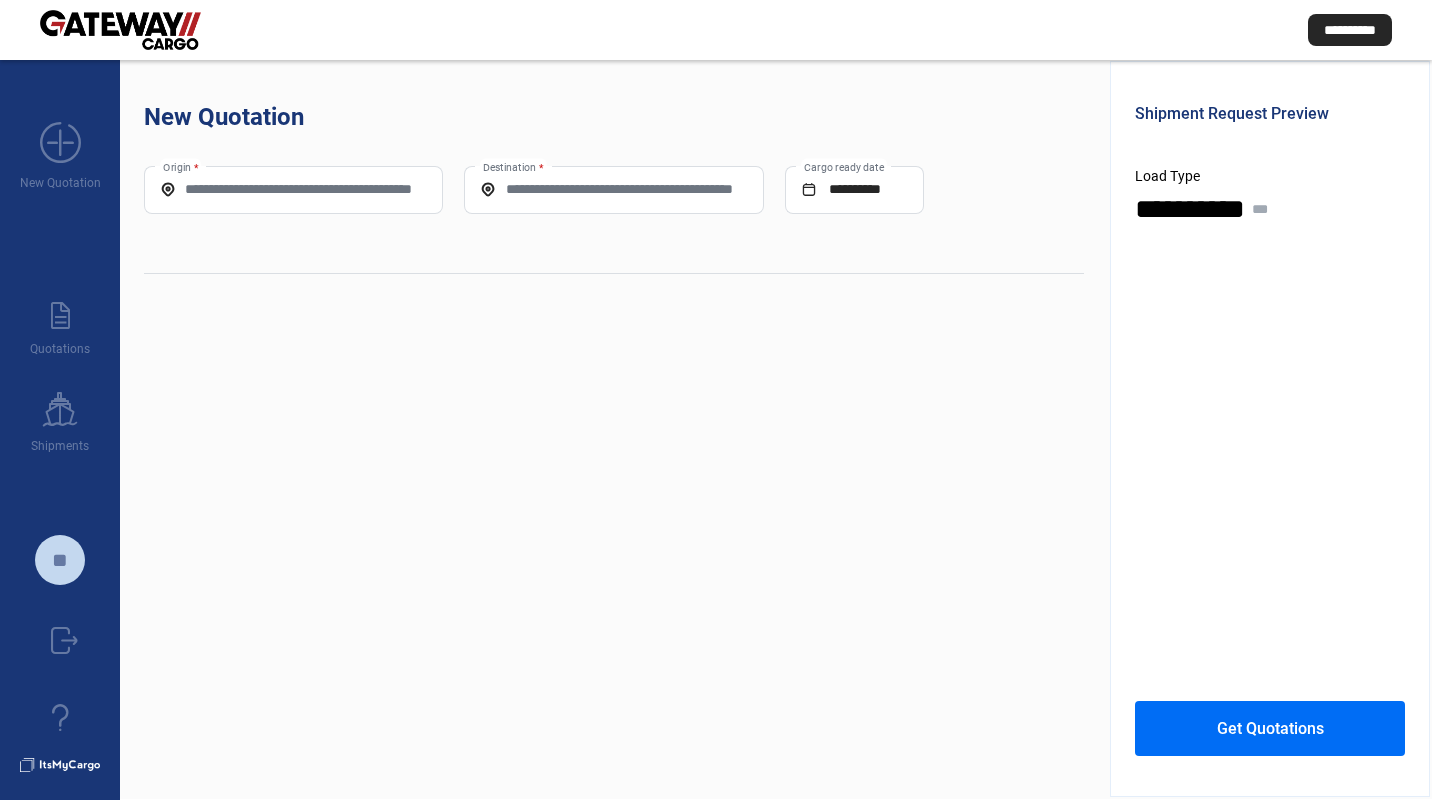 click on "Origin *" at bounding box center (293, 190) 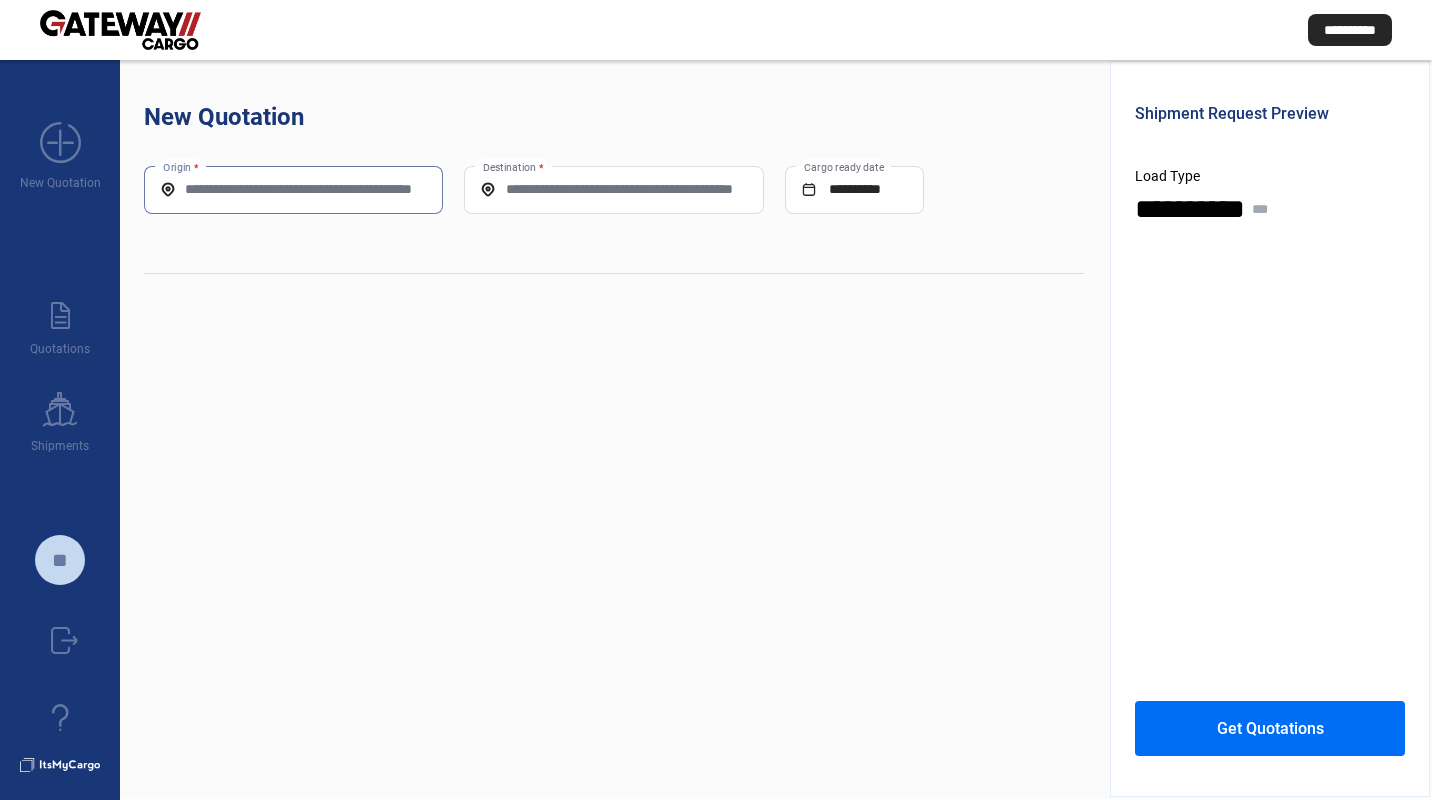 click on "Origin *" at bounding box center [293, 189] 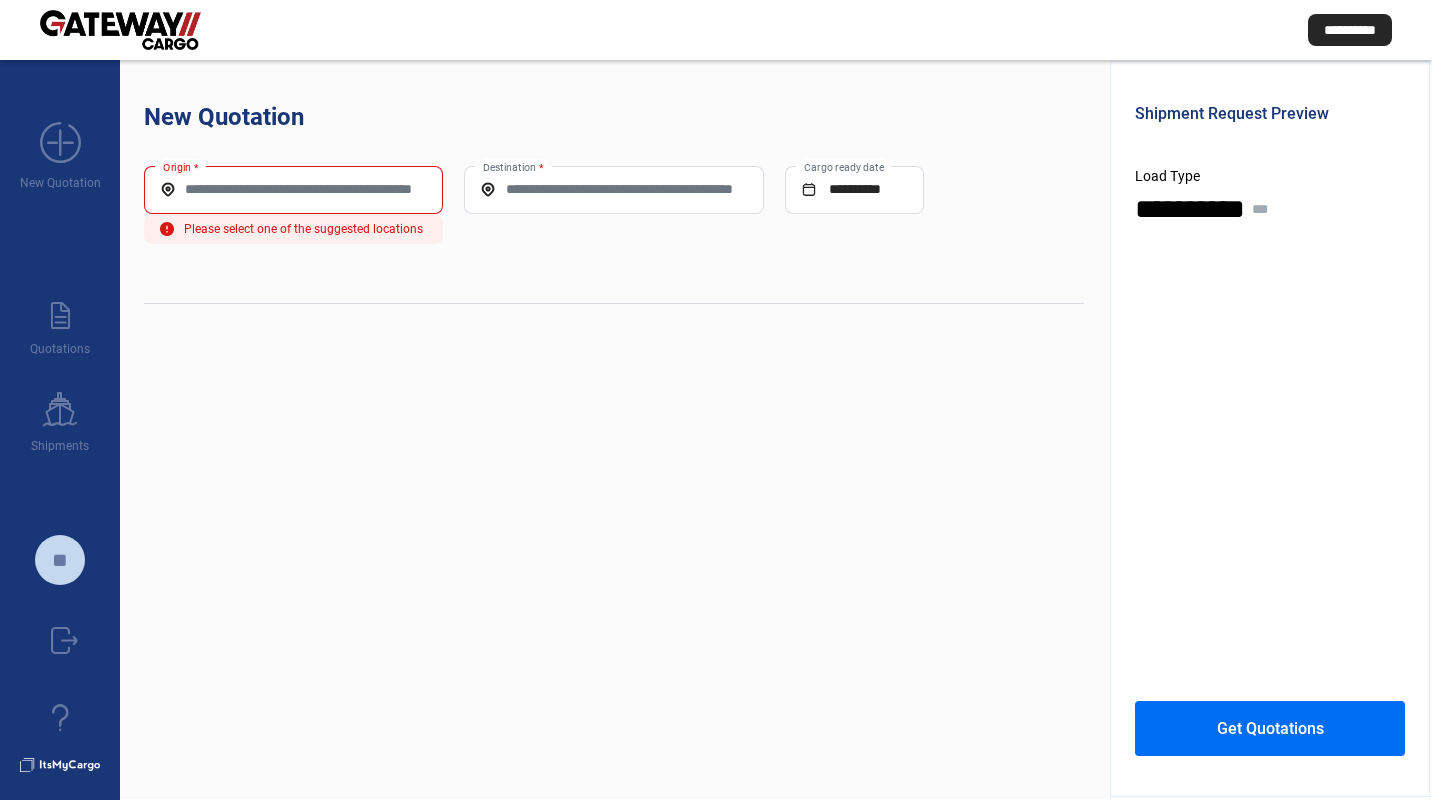 click on "Origin *" at bounding box center (293, 190) 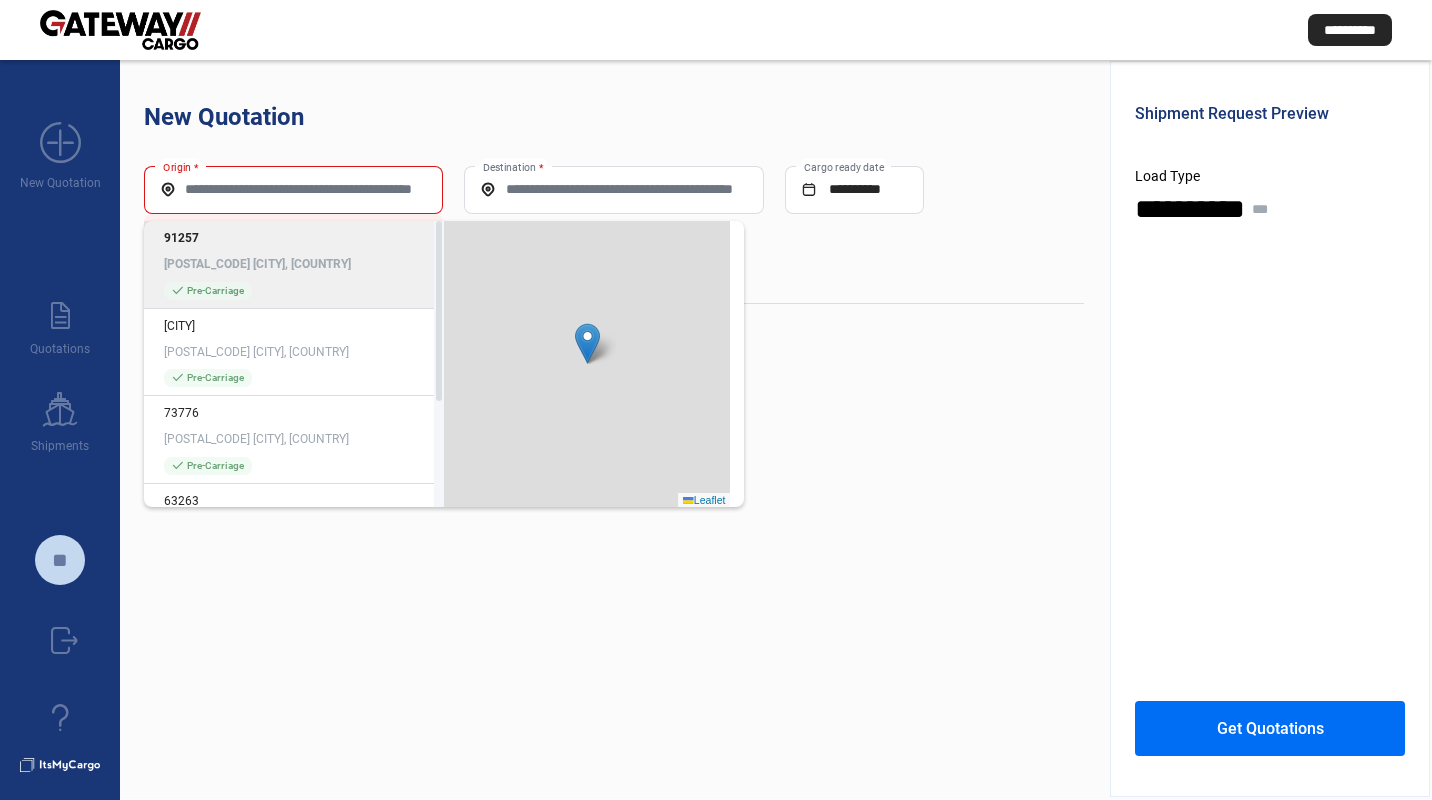 drag, startPoint x: 301, startPoint y: 175, endPoint x: 285, endPoint y: 198, distance: 28.01785 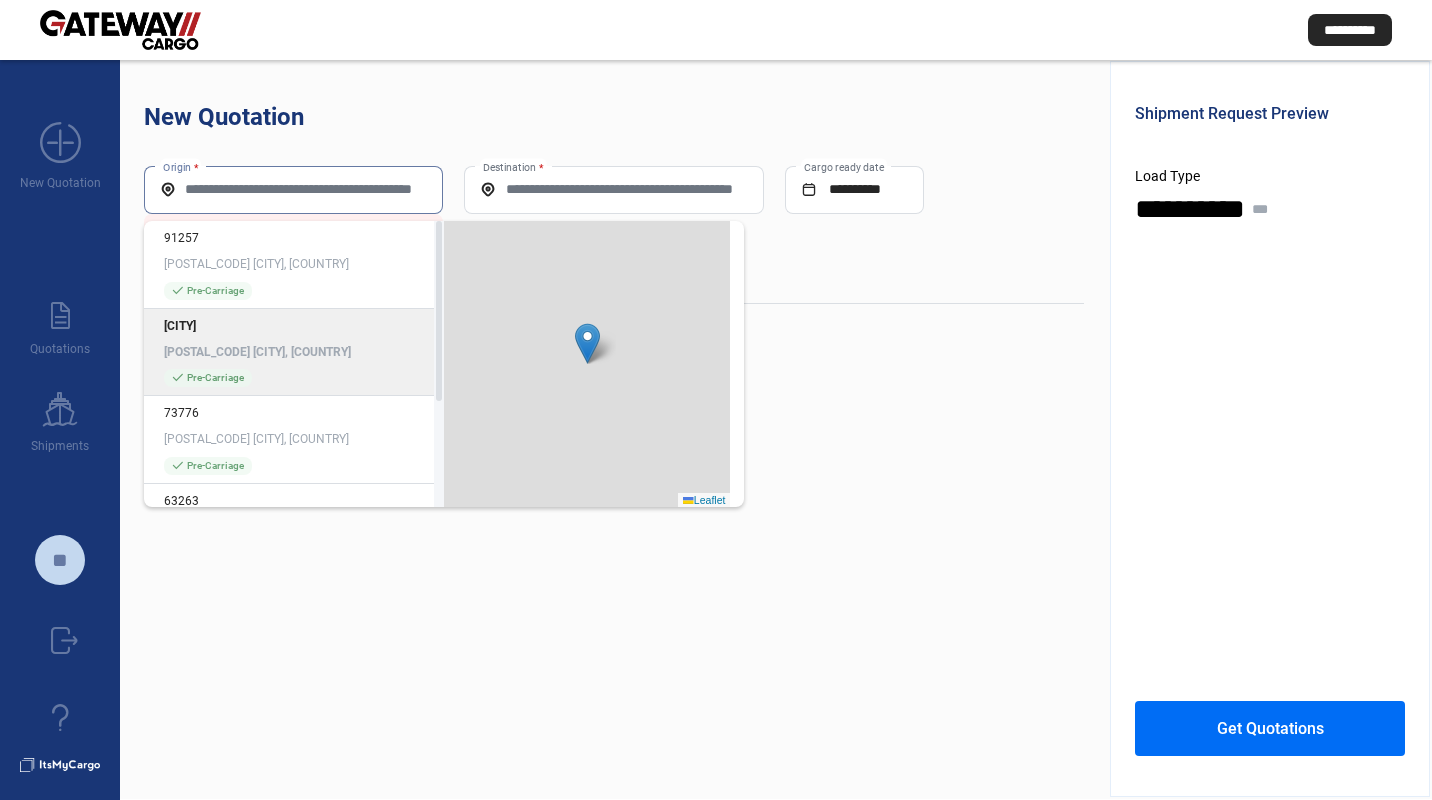 paste on "**********" 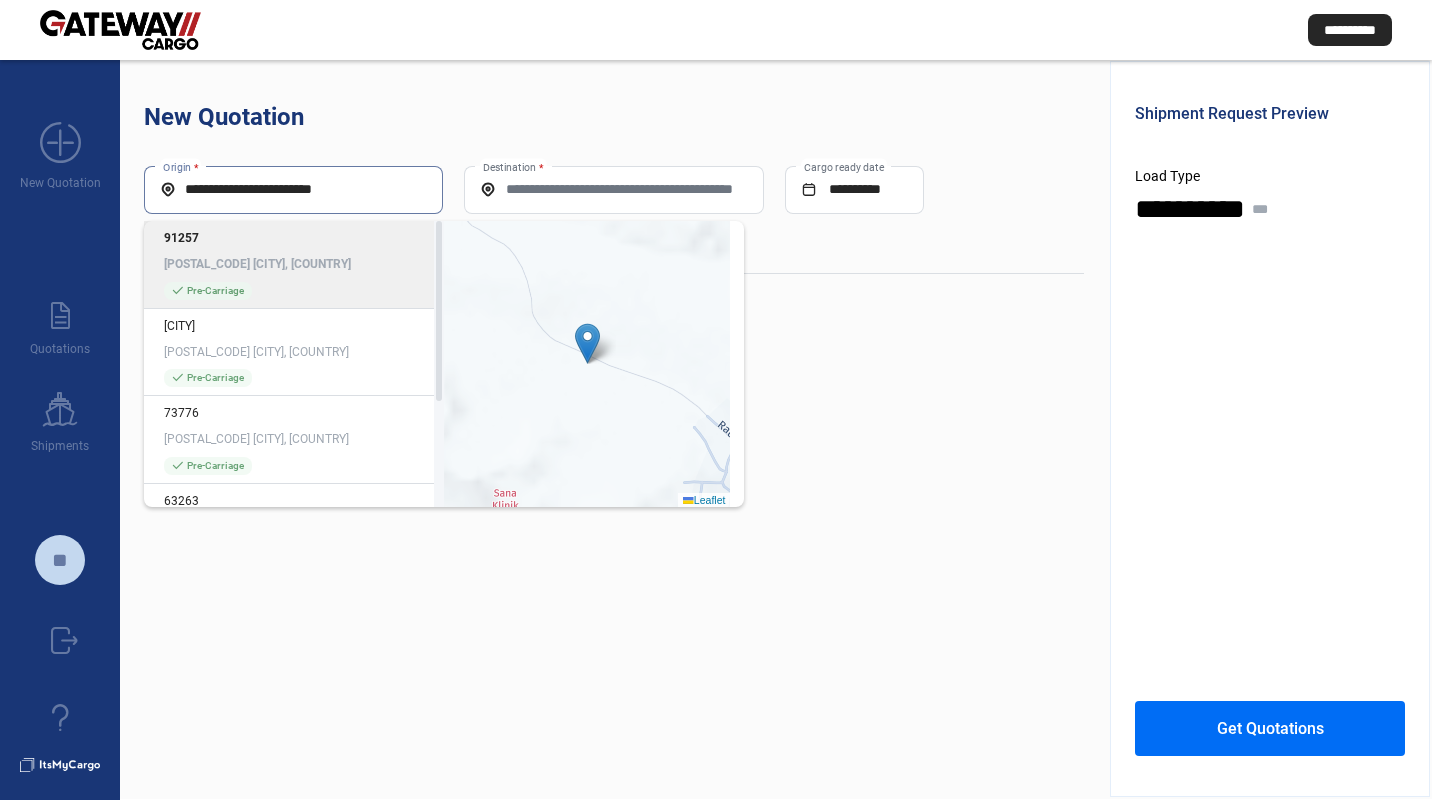 paste on "**********" 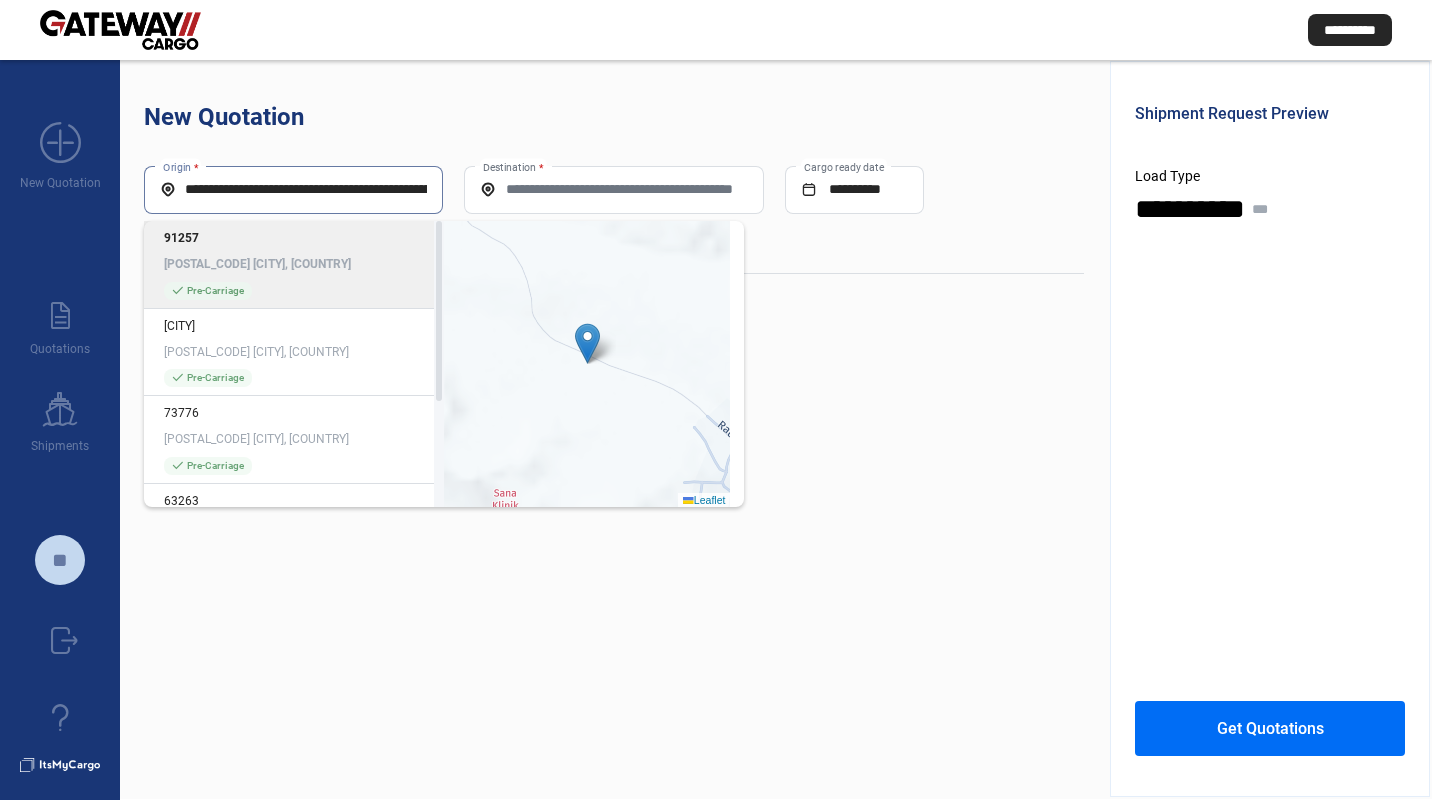 scroll, scrollTop: 0, scrollLeft: 104, axis: horizontal 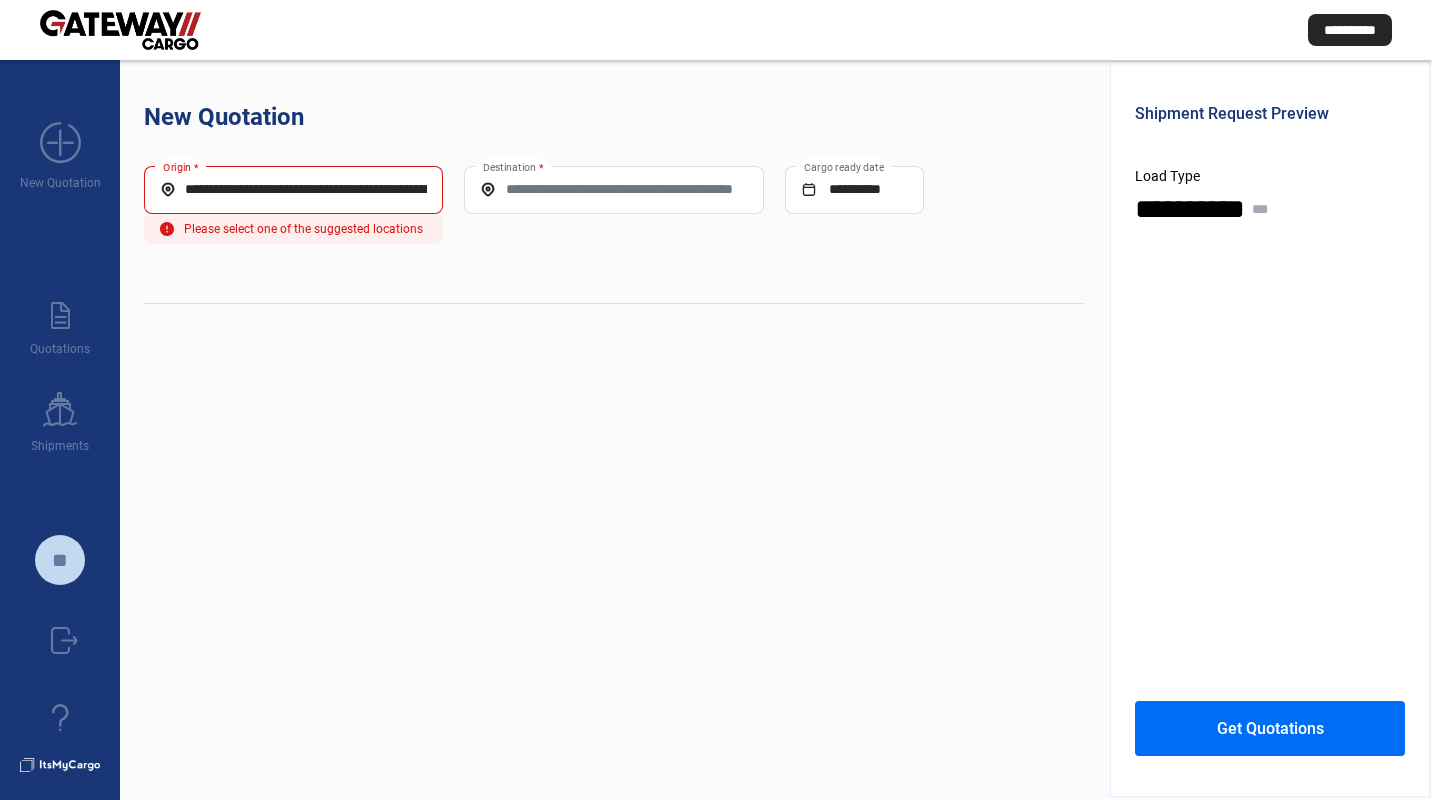 click on "**********" at bounding box center [293, 189] 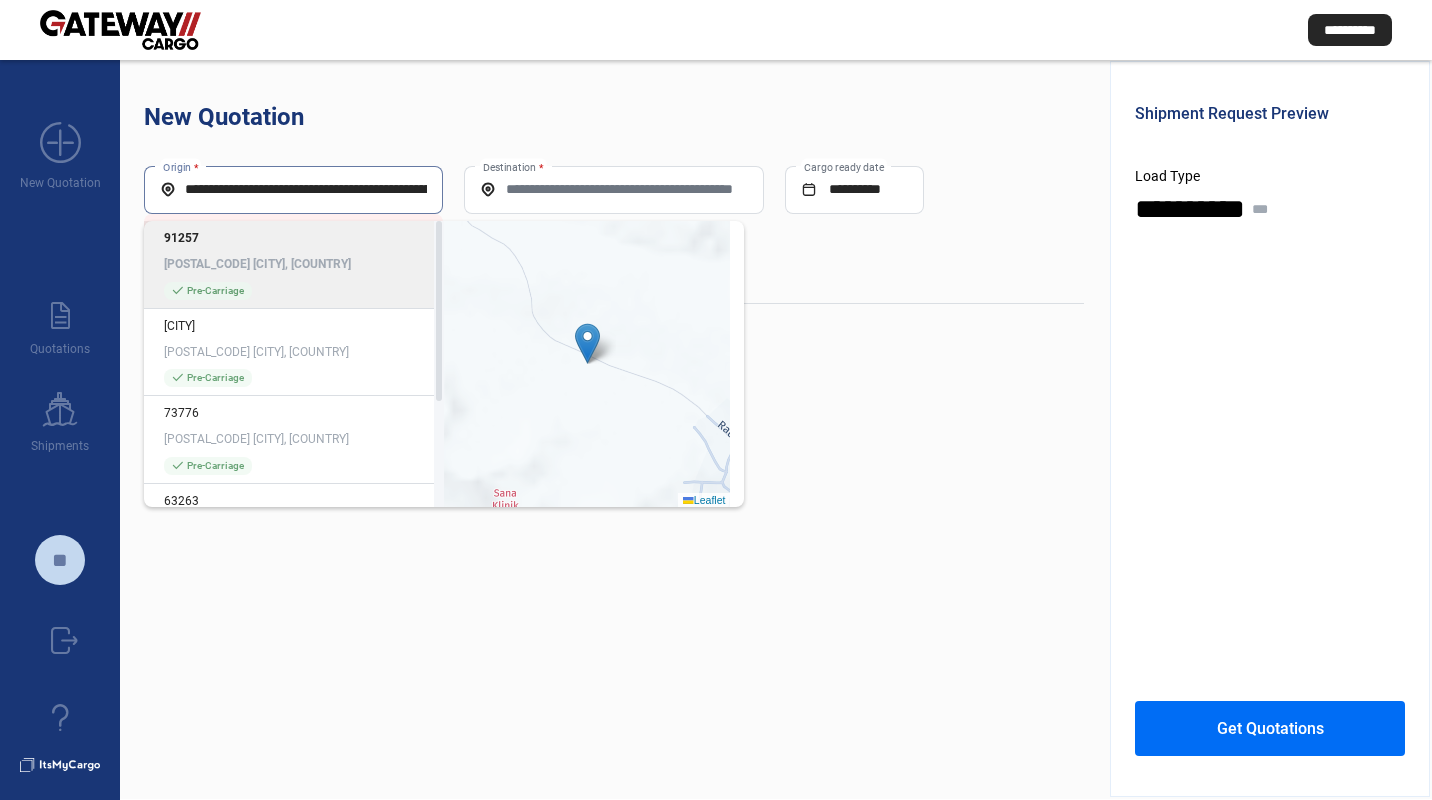 click on "**********" at bounding box center (293, 189) 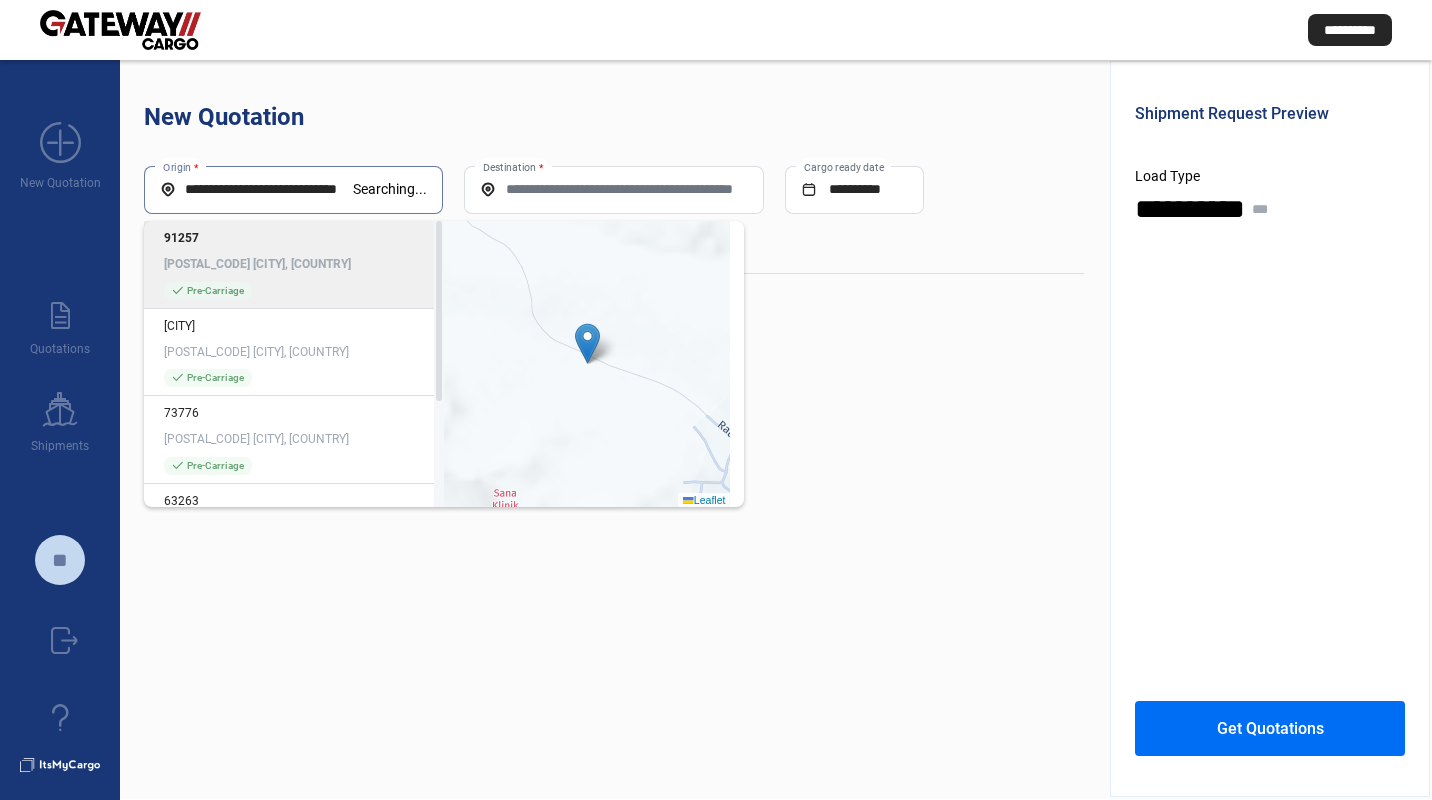 drag, startPoint x: 210, startPoint y: 188, endPoint x: 240, endPoint y: 174, distance: 33.105892 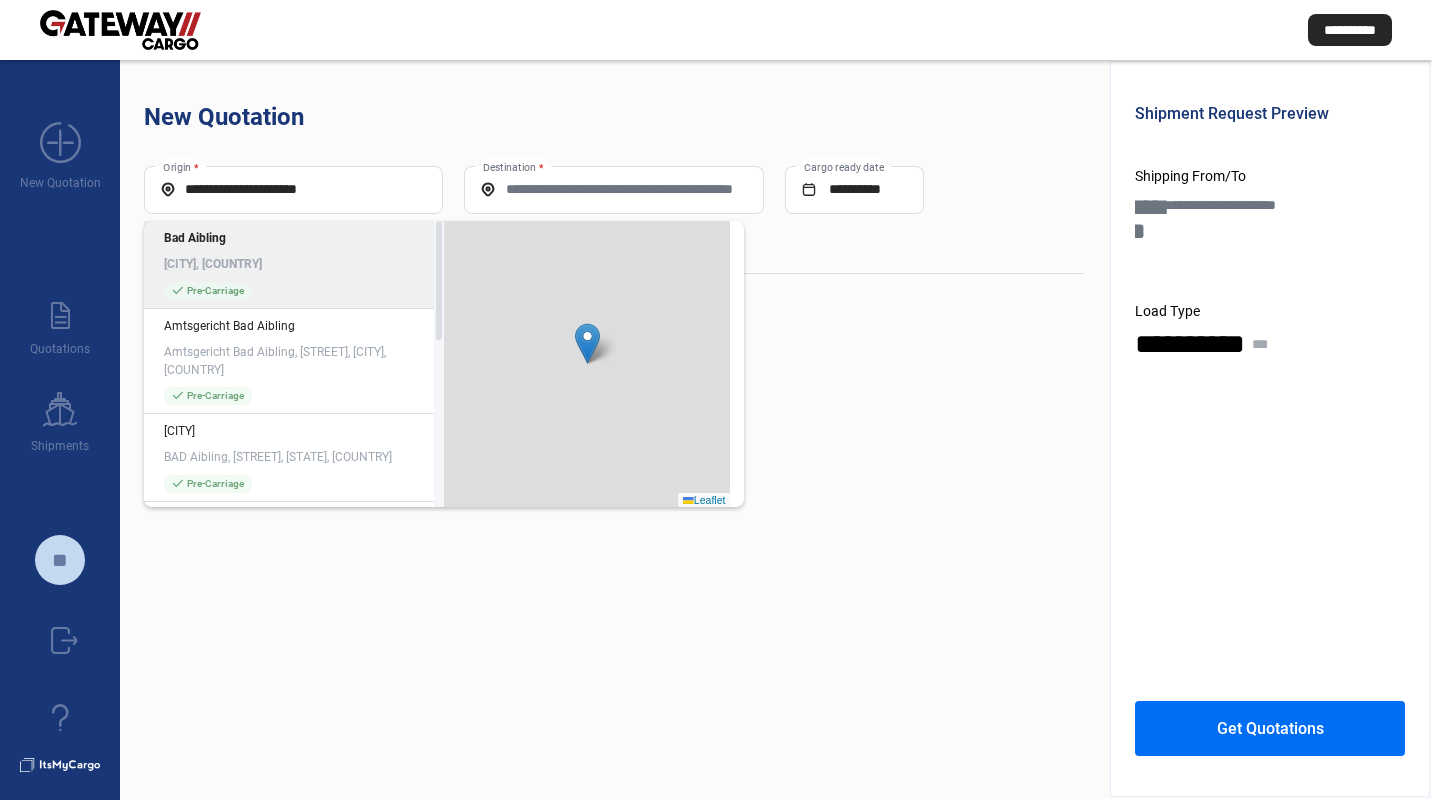 click on "**********" at bounding box center [293, 189] 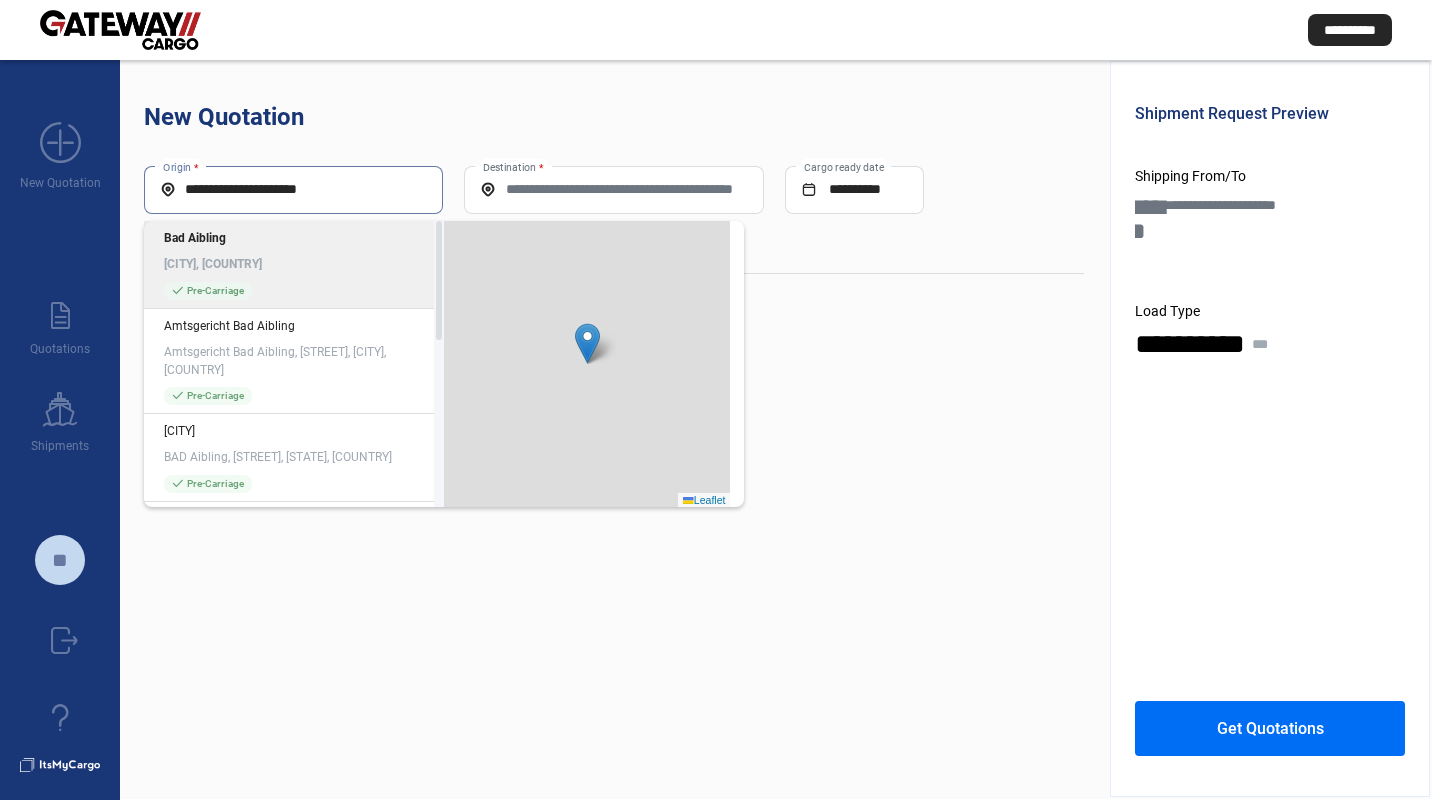 click on "**********" at bounding box center [293, 189] 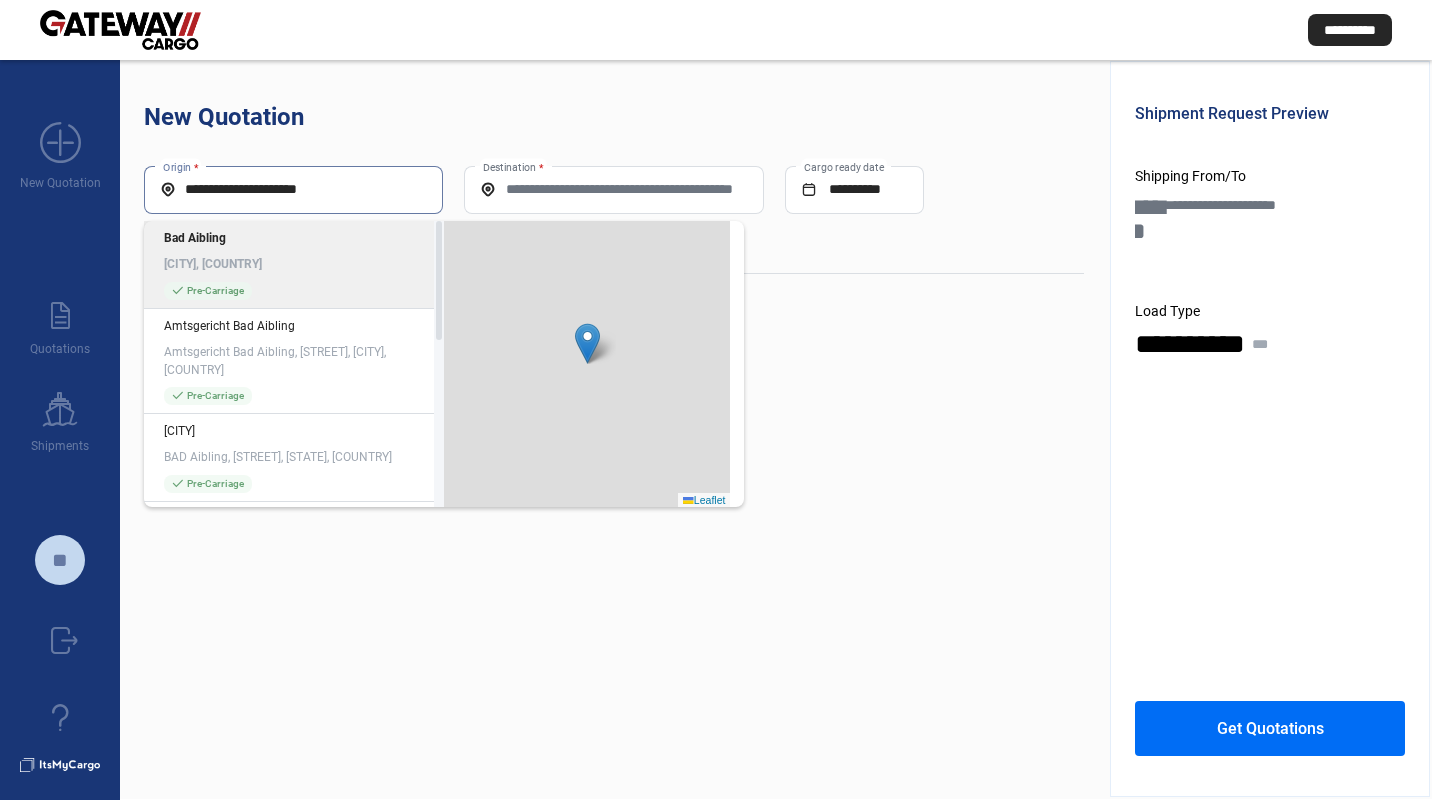 click on "**********" at bounding box center (293, 189) 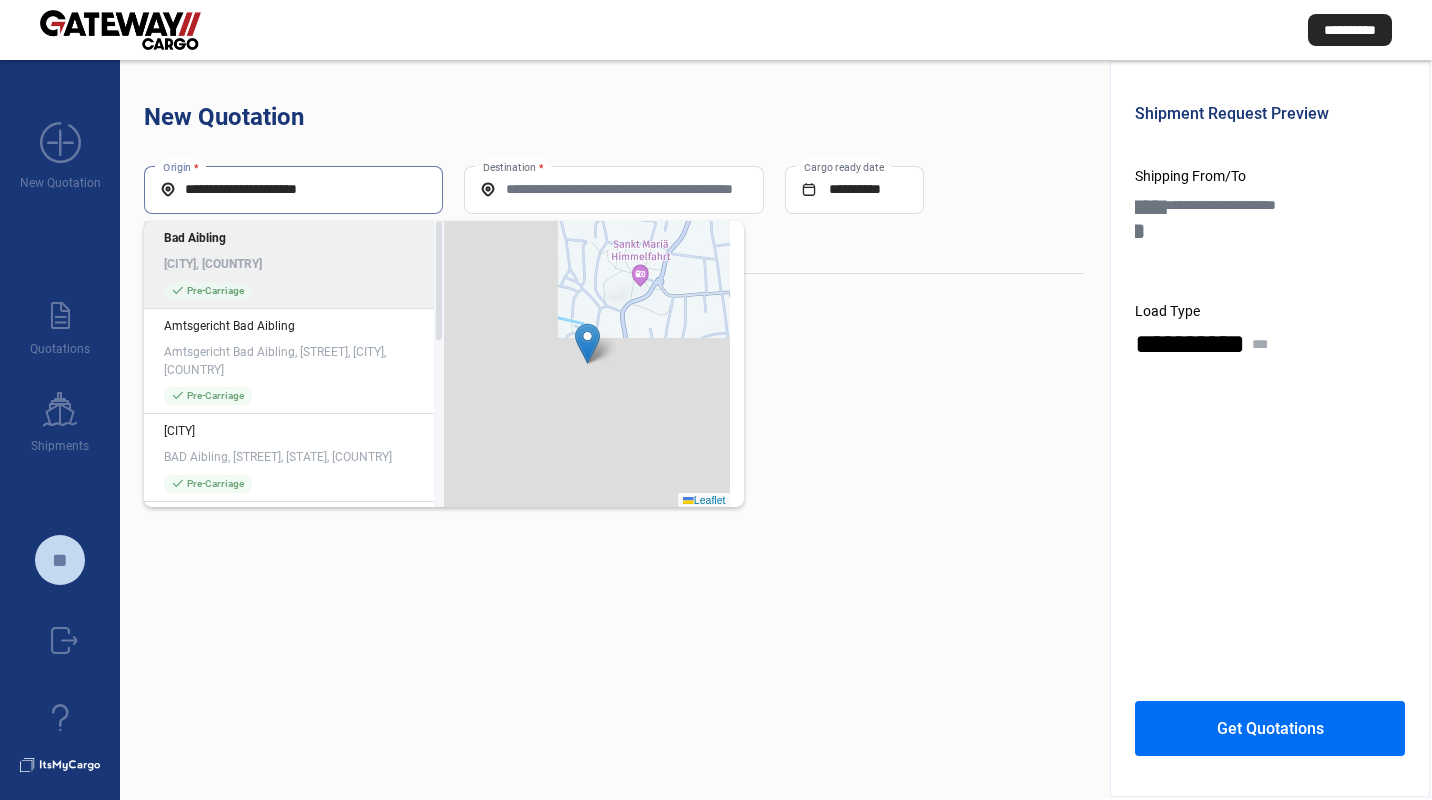 paste on "****" 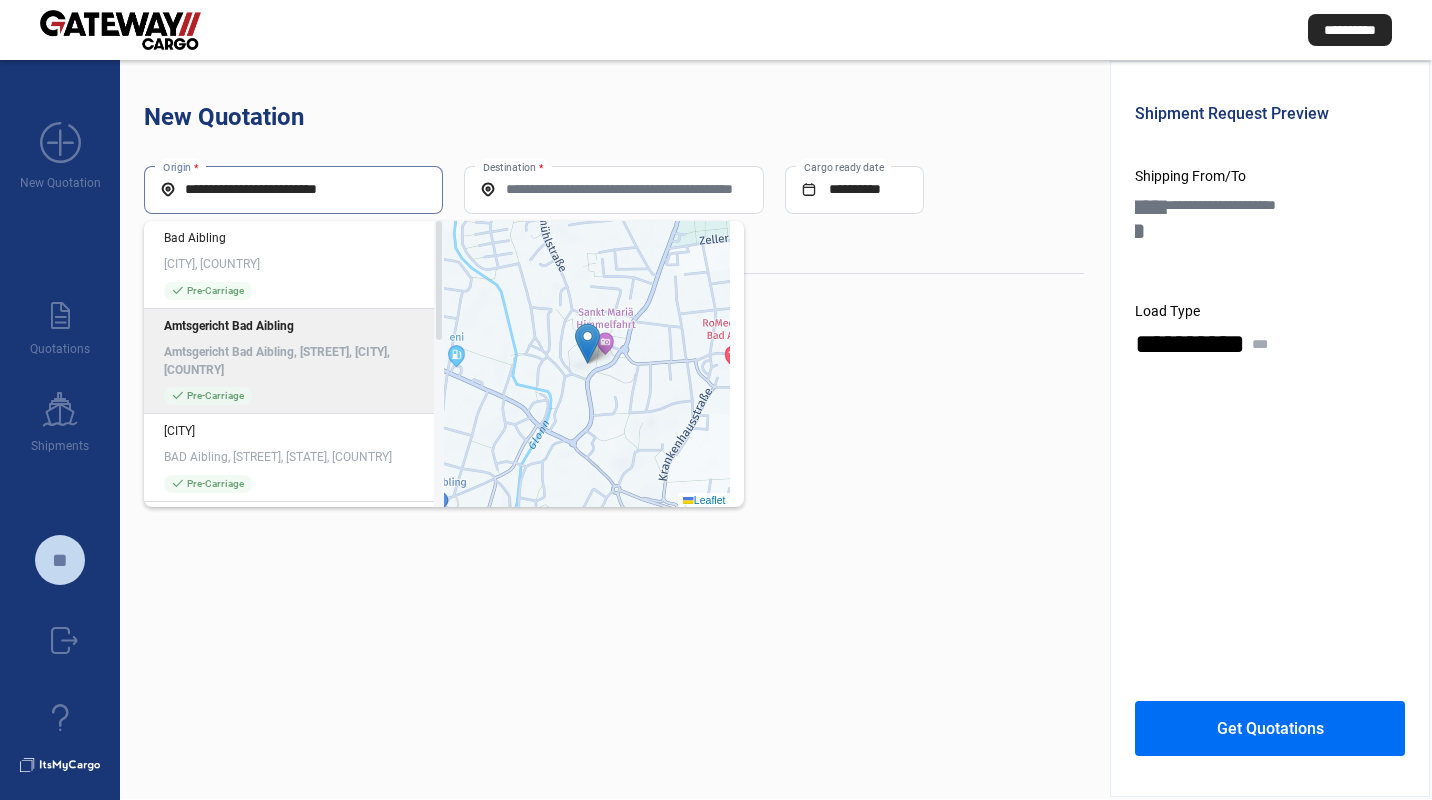 click on "**********" at bounding box center (614, 429) 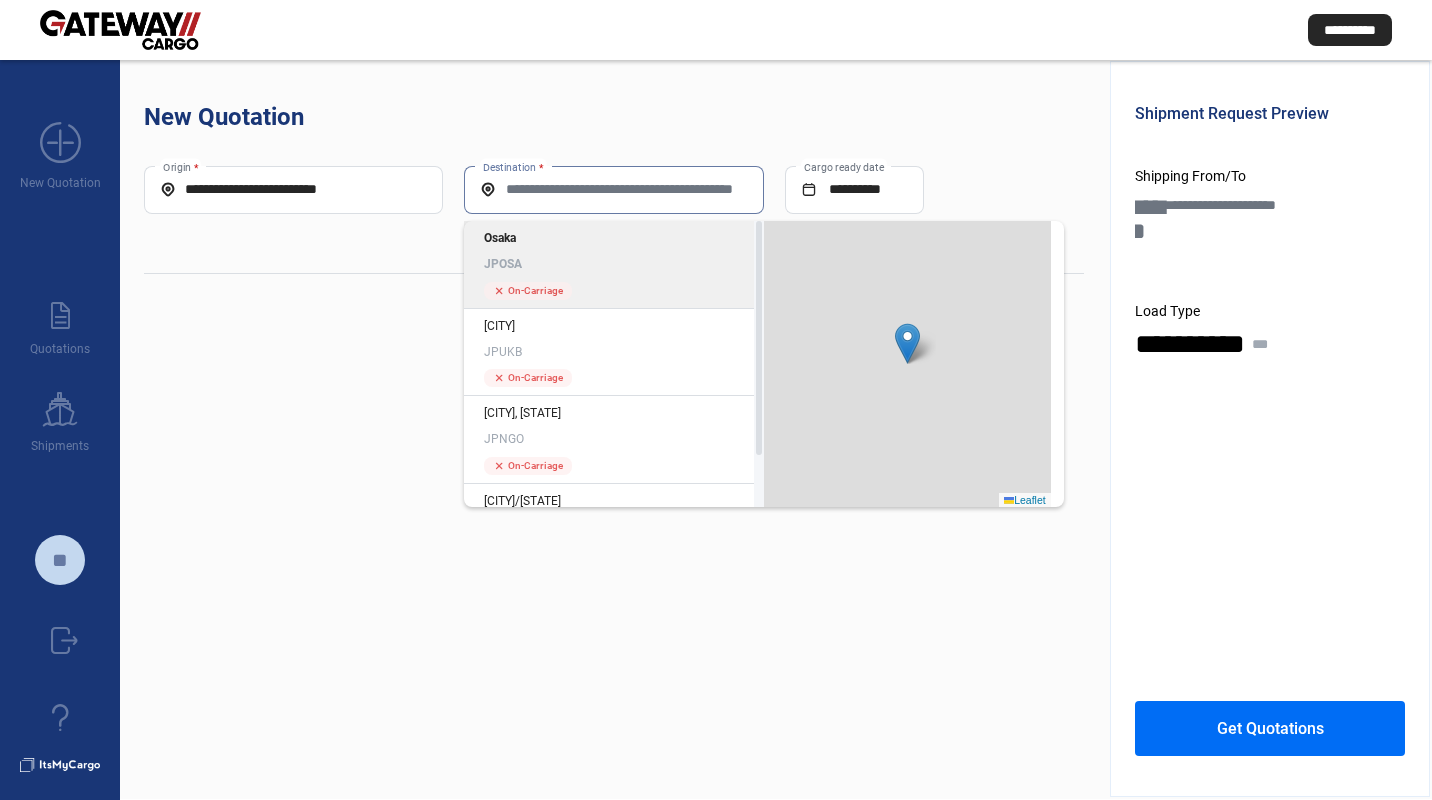 click on "Destination *" at bounding box center (613, 189) 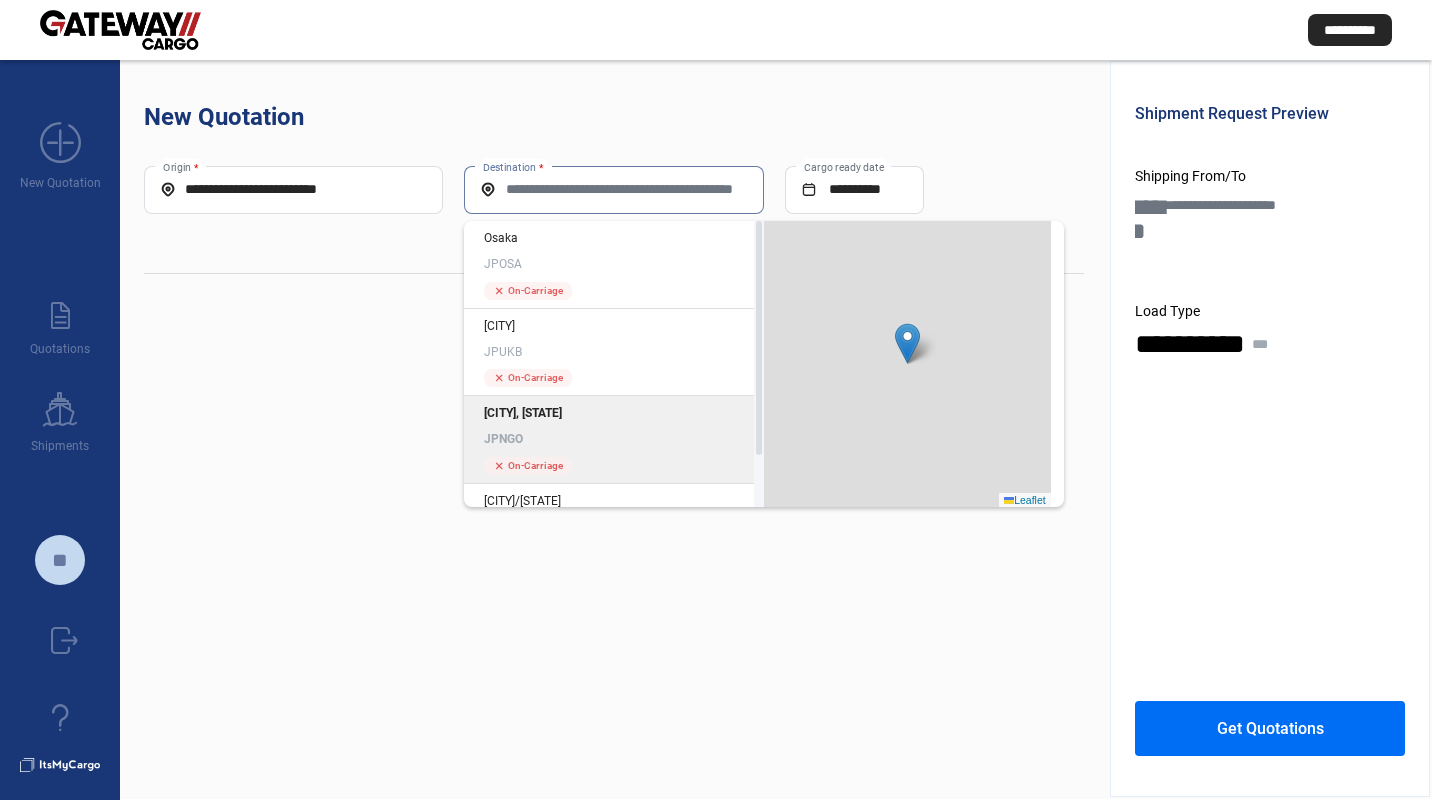 click on "[CITY], [STATE] [CODE]" at bounding box center [614, 426] 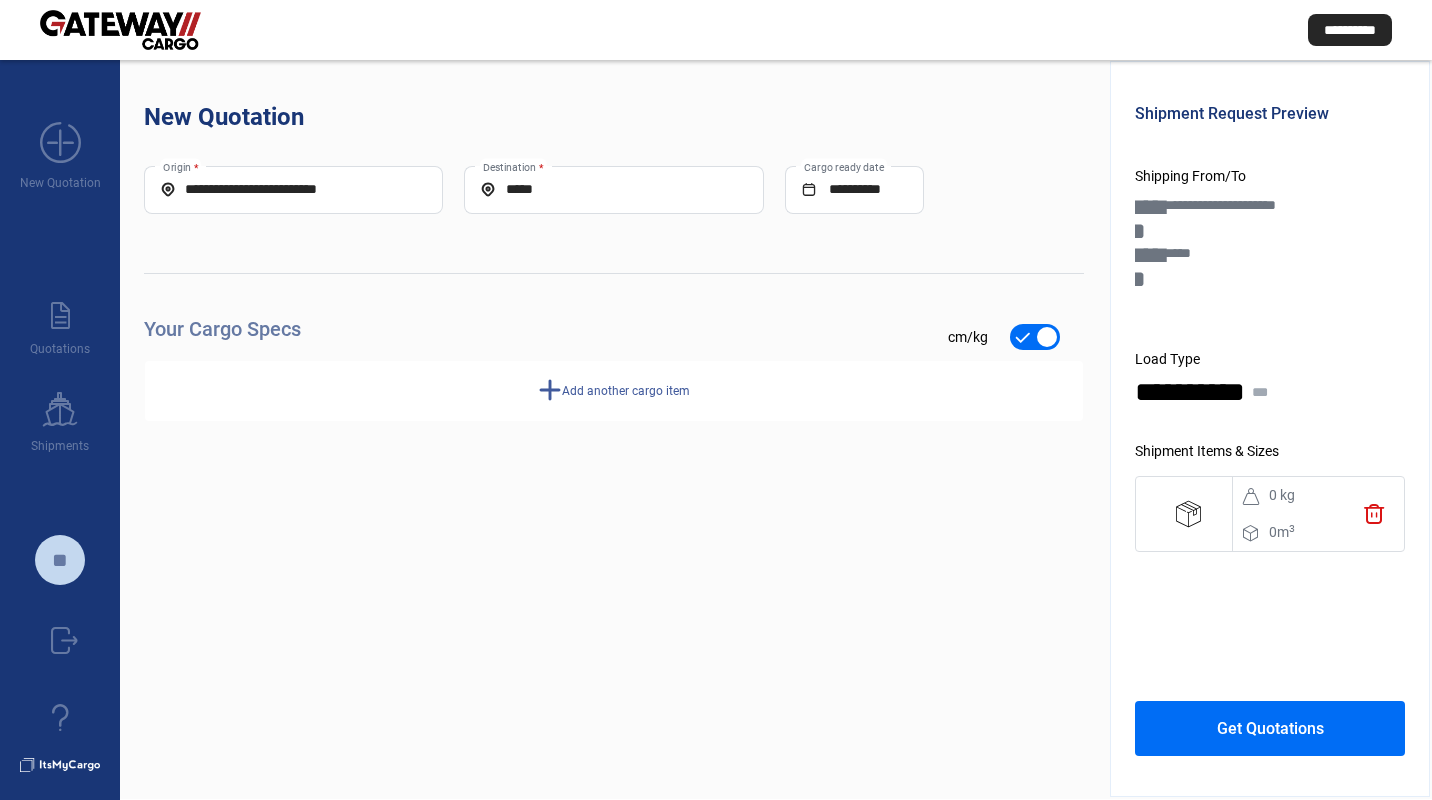 click on "**********" at bounding box center [293, 189] 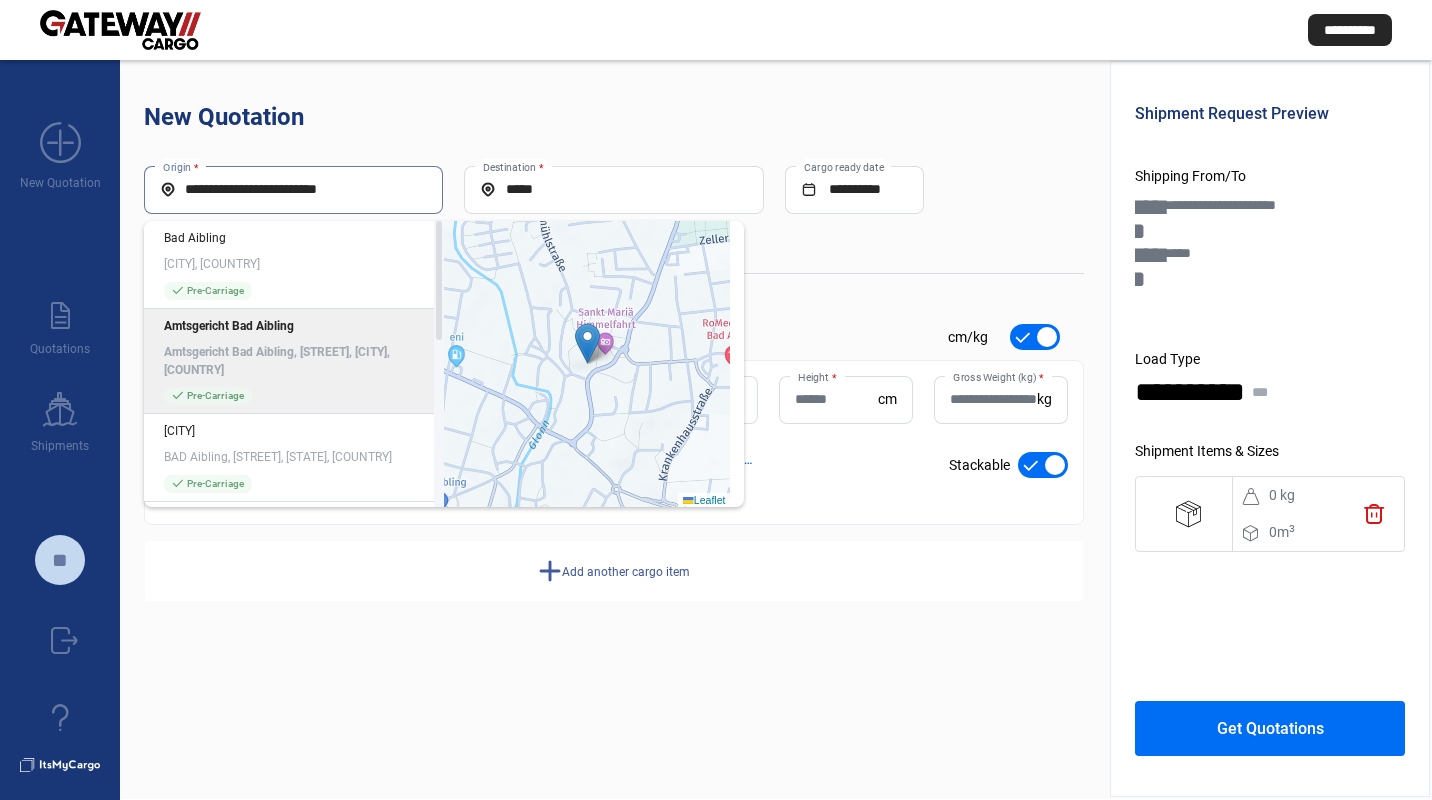 scroll, scrollTop: 0, scrollLeft: 0, axis: both 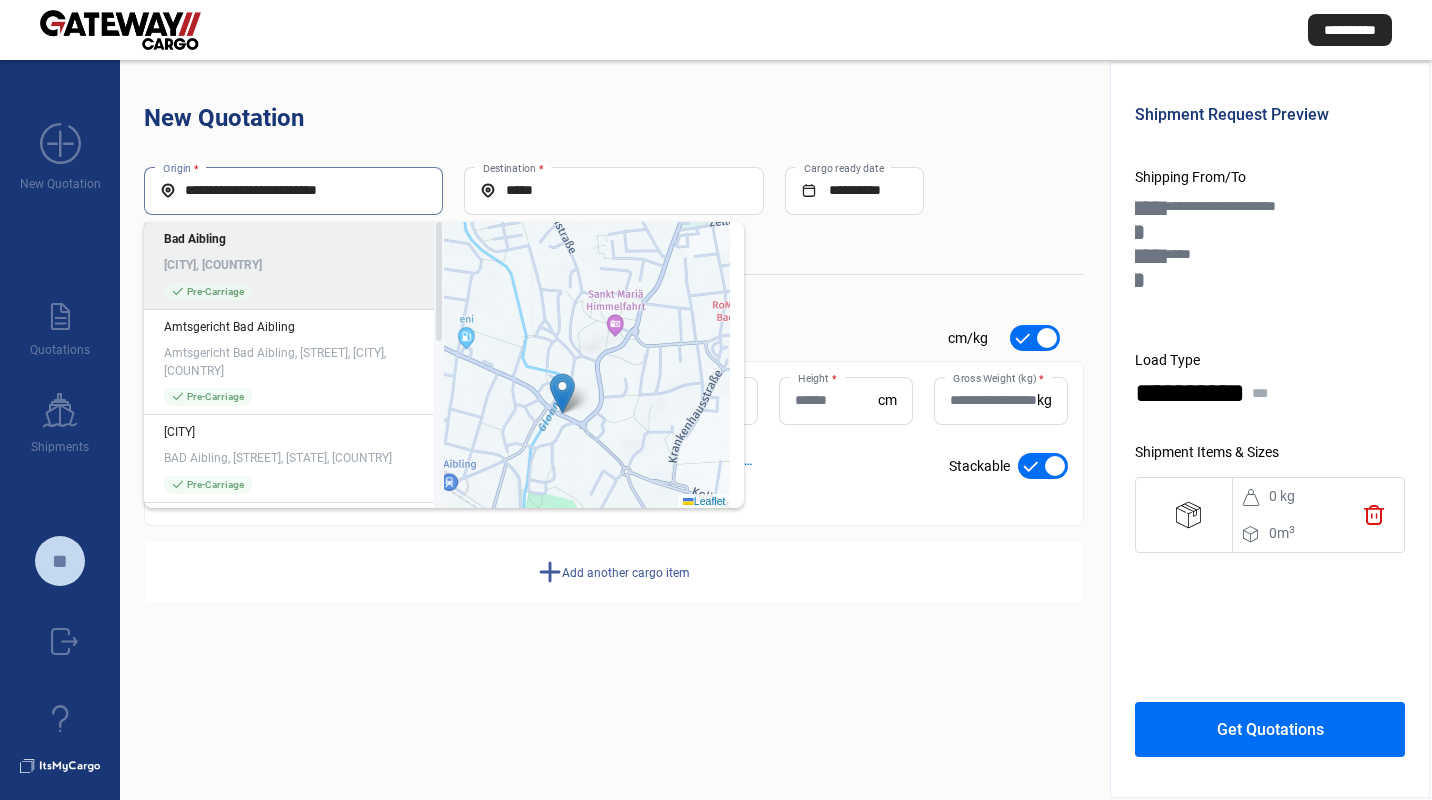 click on "check_mark  Pre-Carriage" at bounding box center [294, 291] 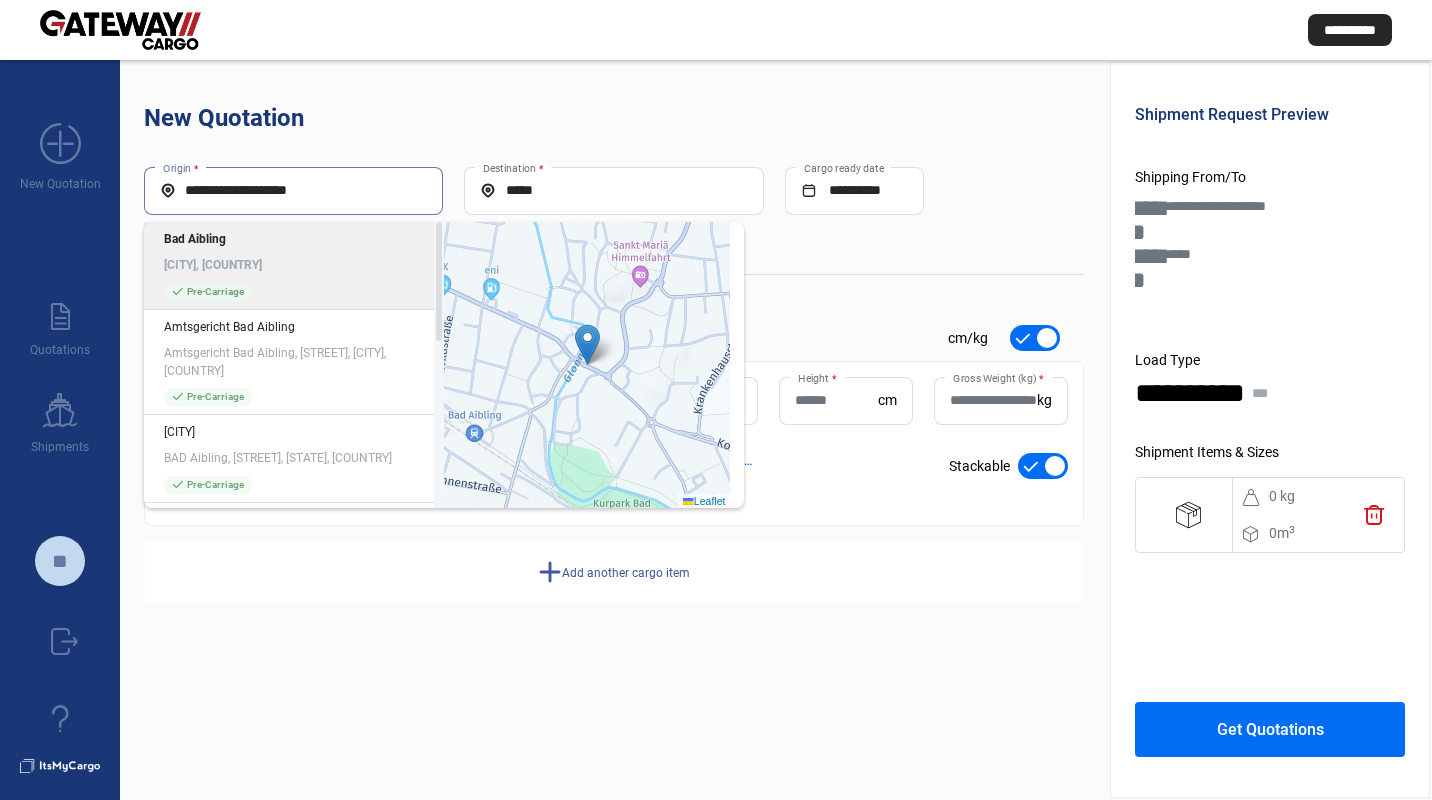 click on "**********" at bounding box center (293, 190) 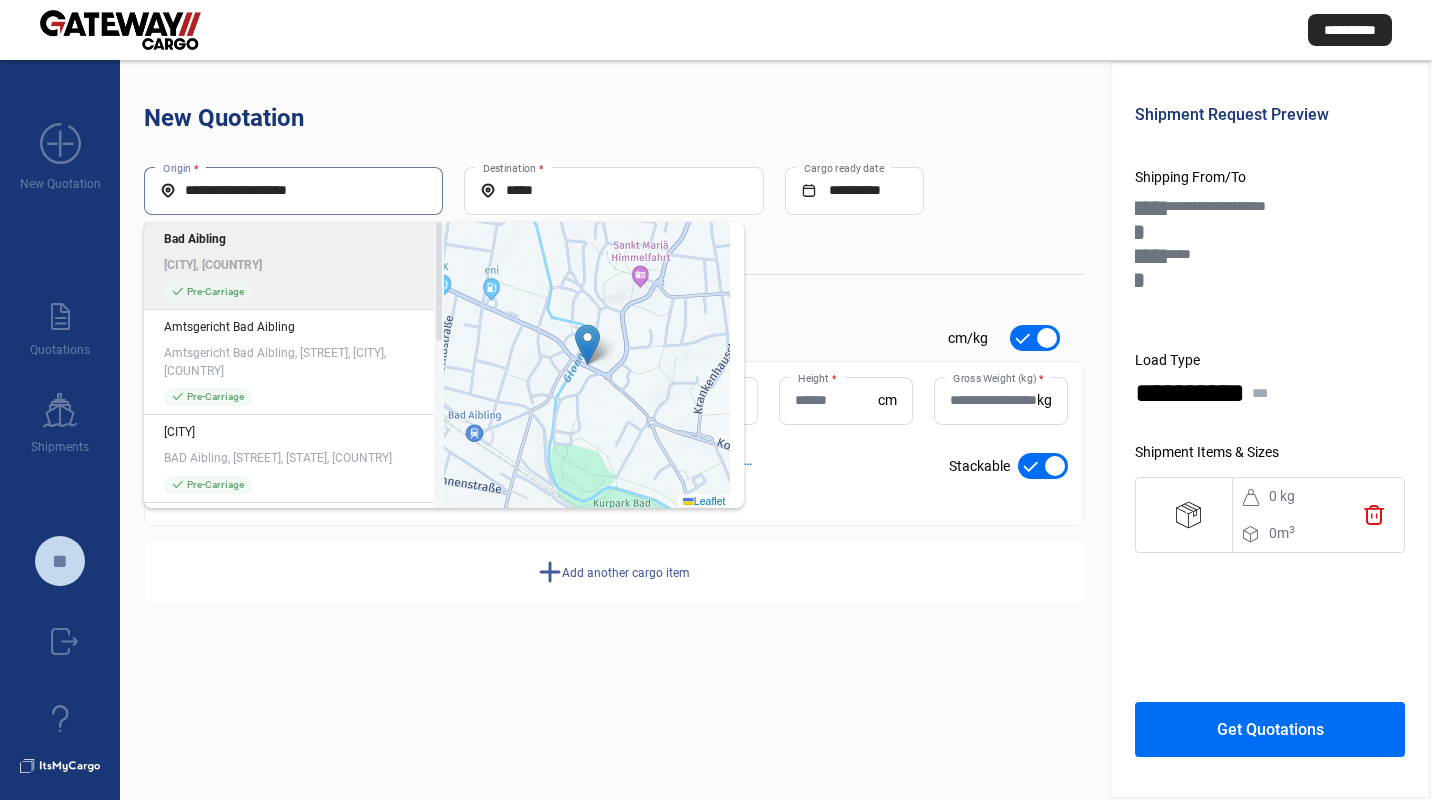 click on "**********" at bounding box center [293, 190] 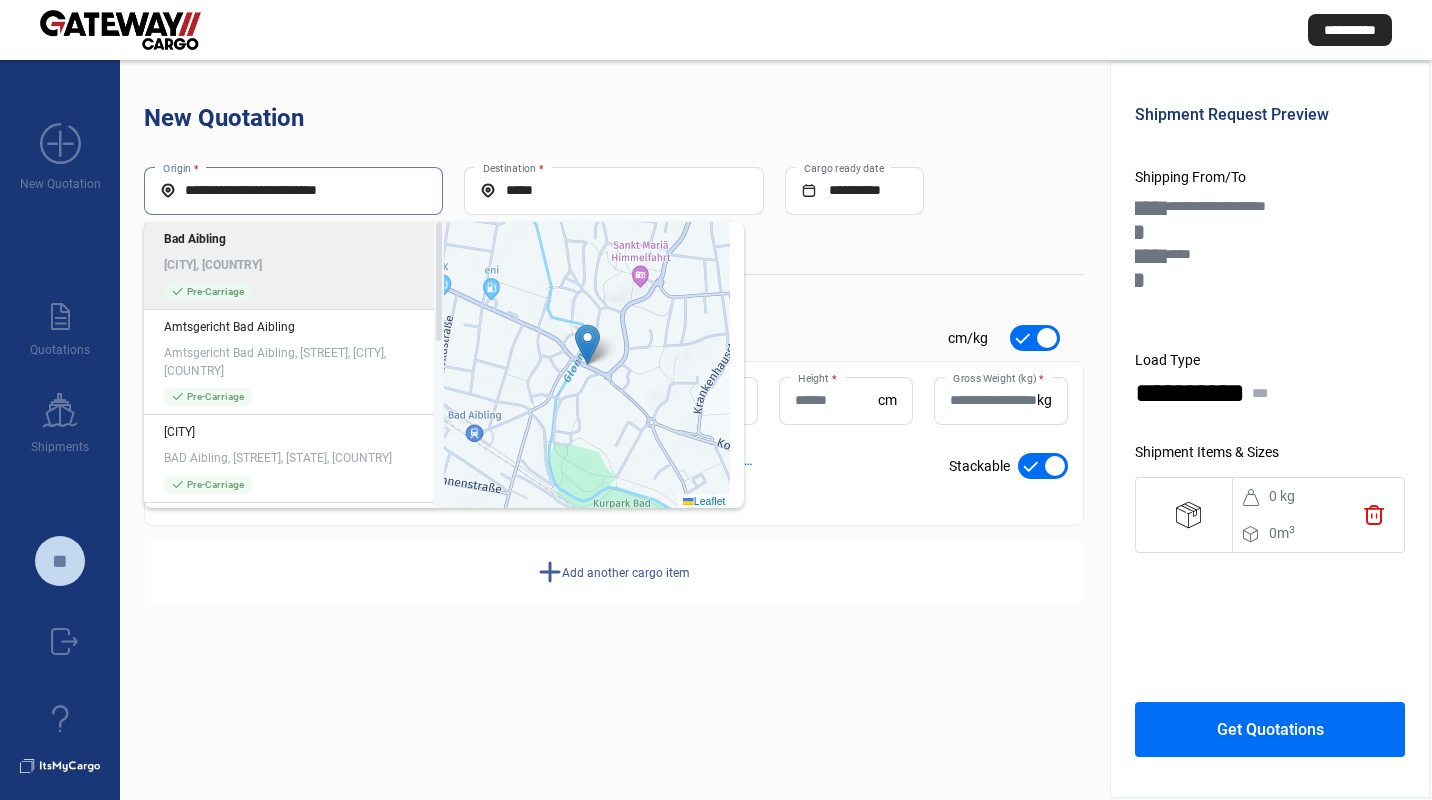 click on "**********" at bounding box center [293, 190] 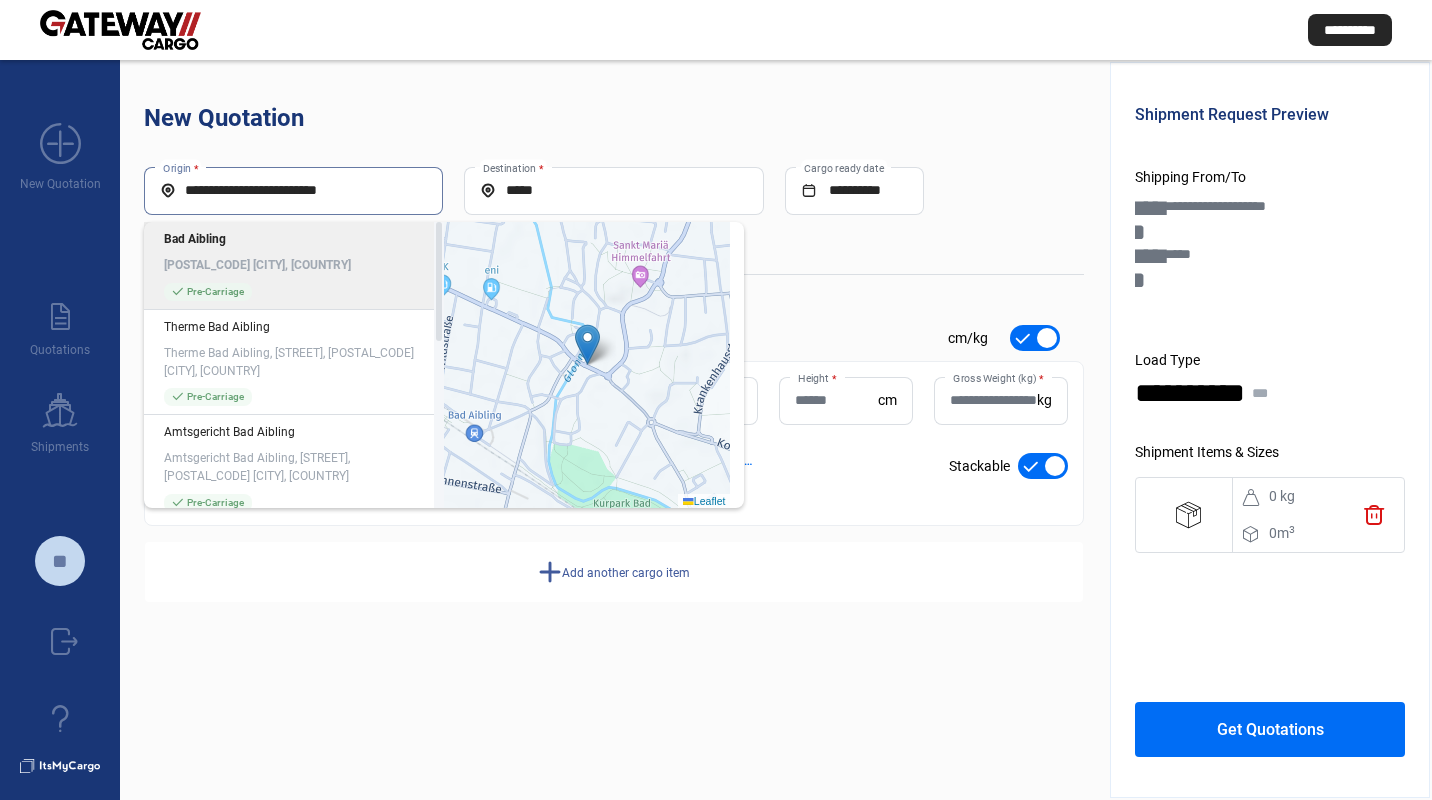 type on "**********" 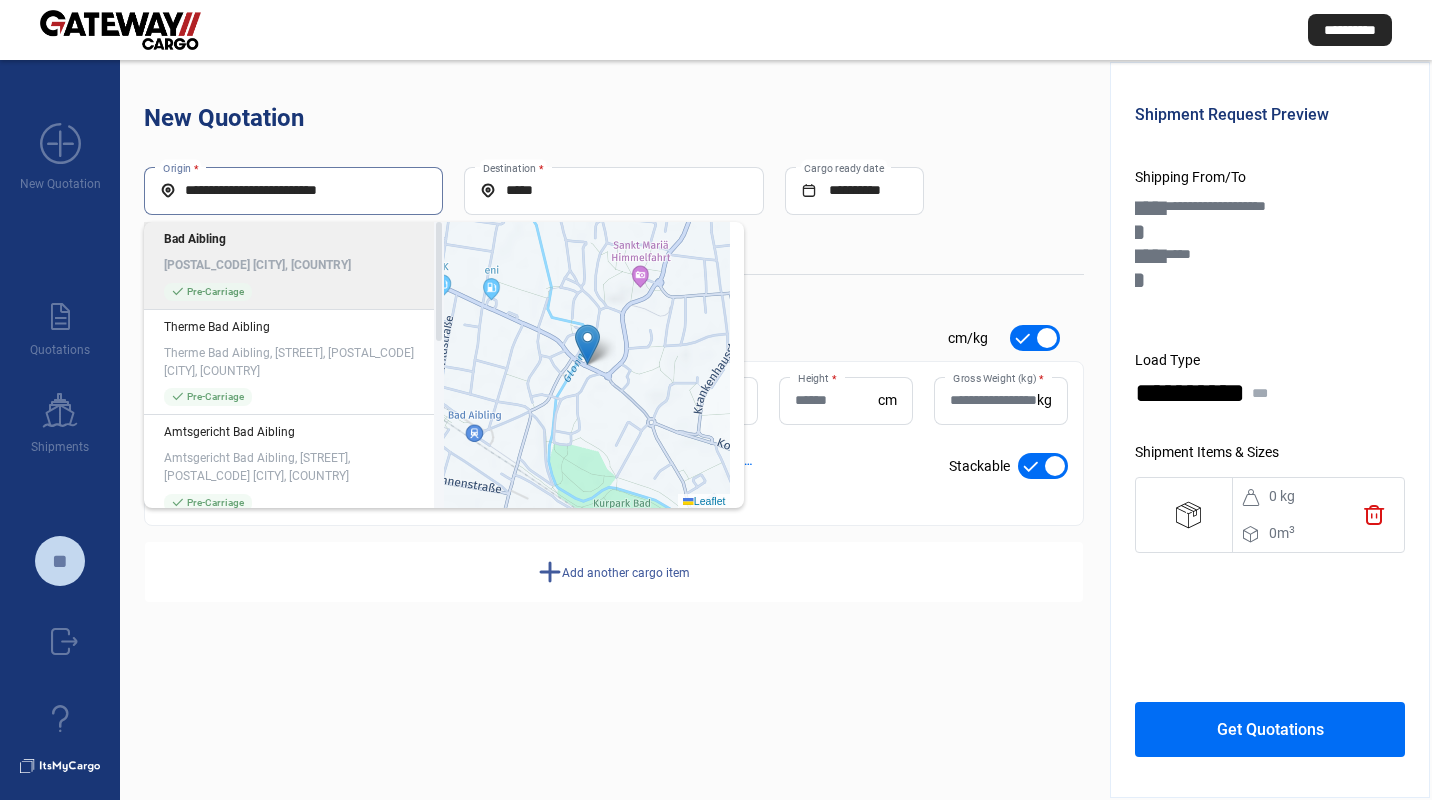 click on "[CITY] [POSTAL_CODE] [CITY], [COUNTRY]" at bounding box center (294, 252) 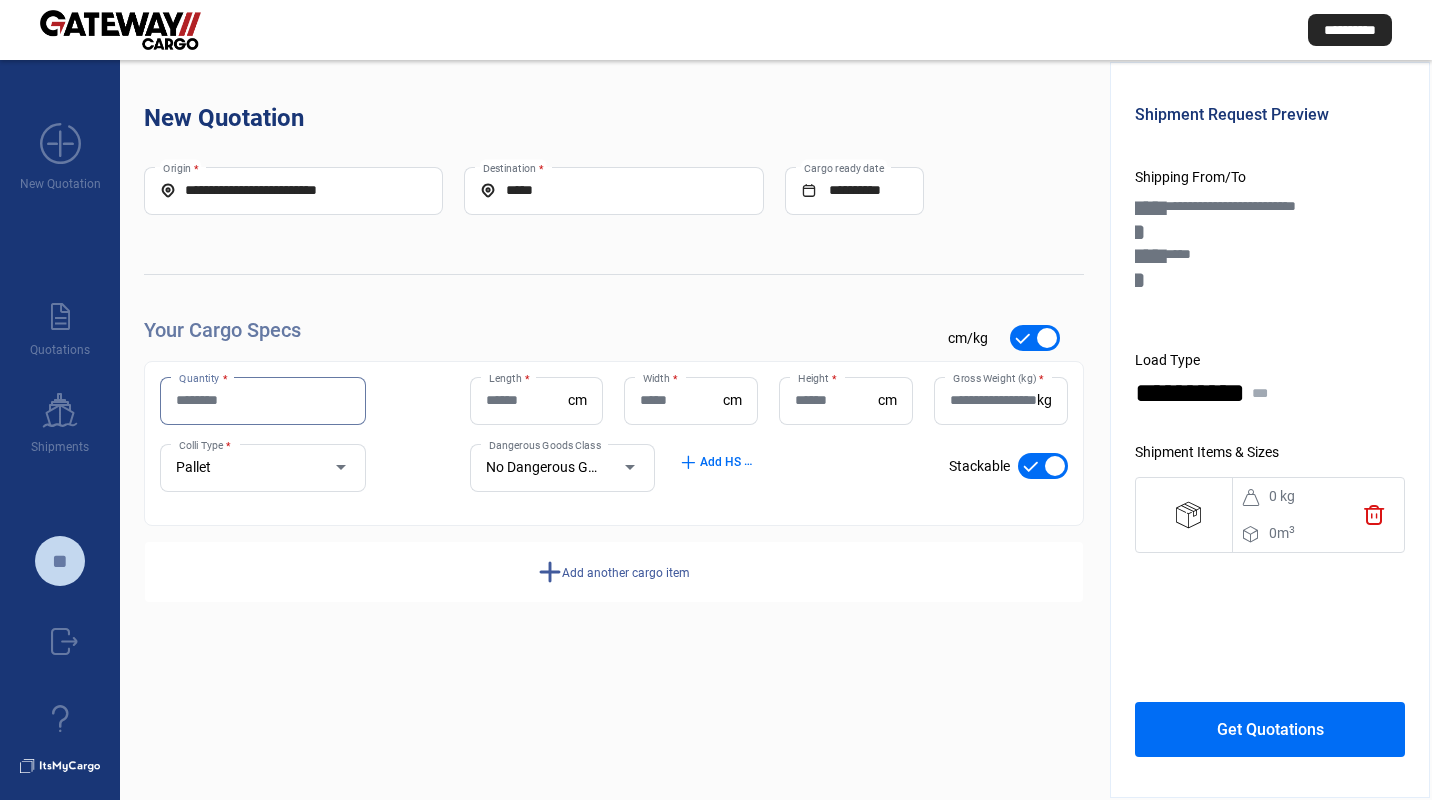 click on "Quantity *" at bounding box center [263, 400] 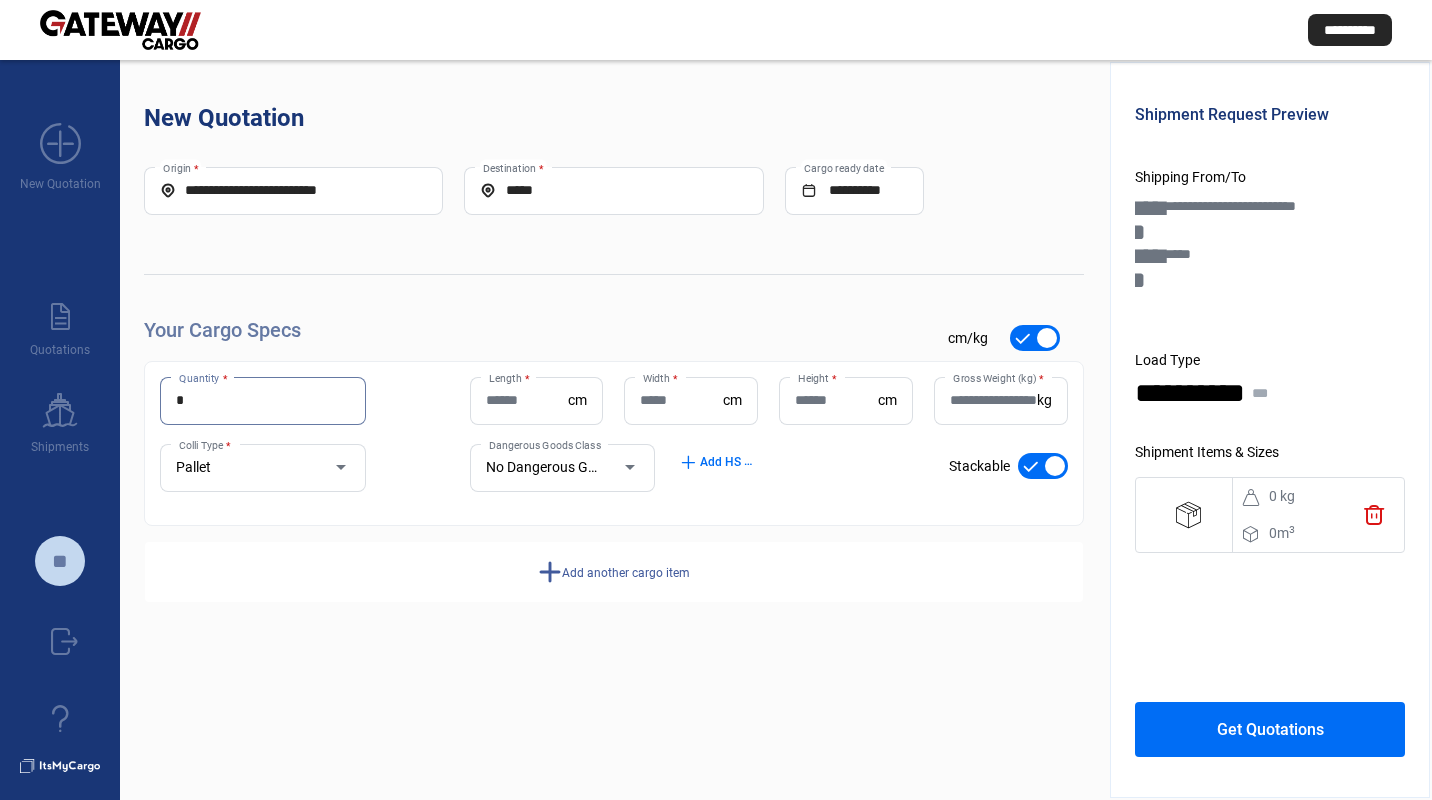 type on "*" 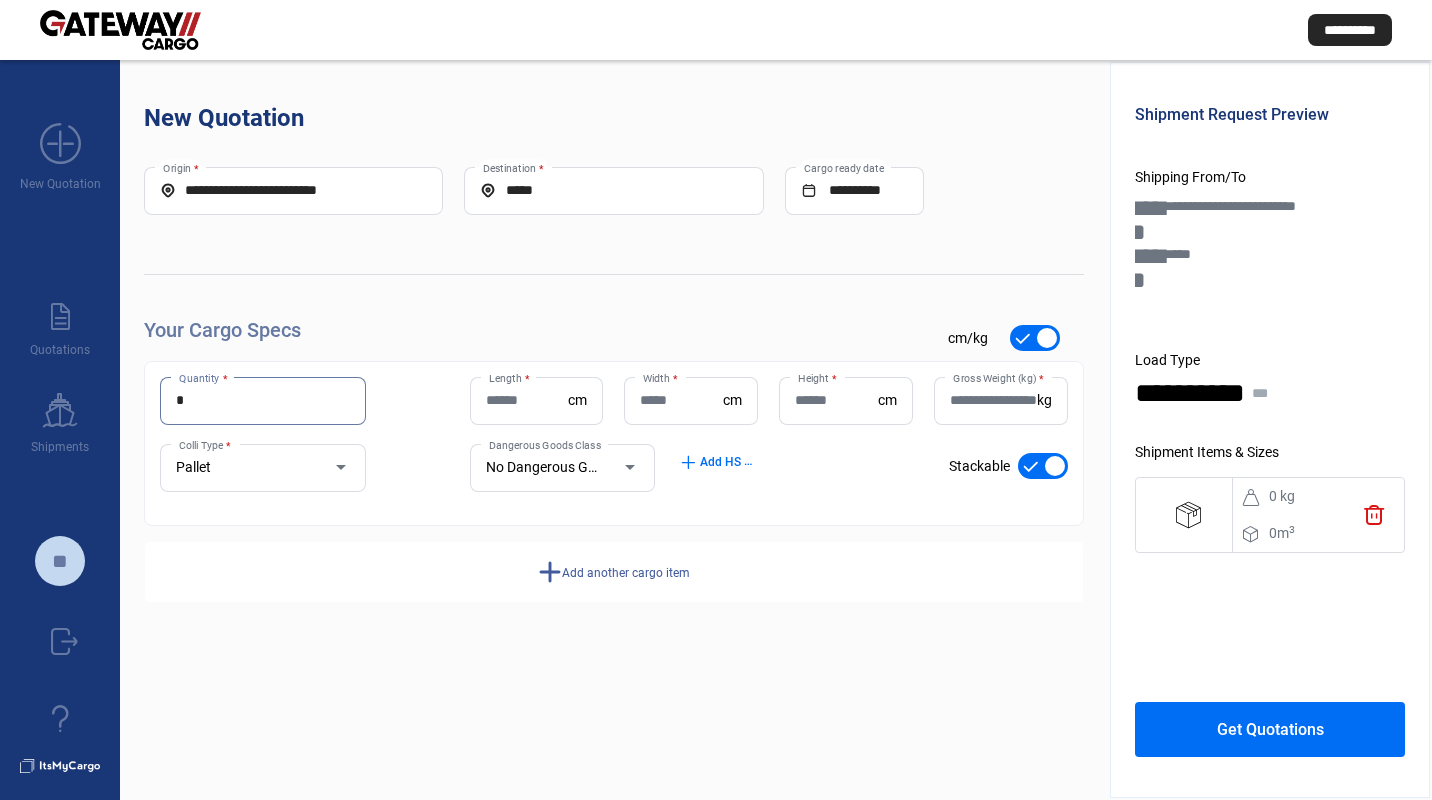 click on "Pallet" at bounding box center [244, 468] 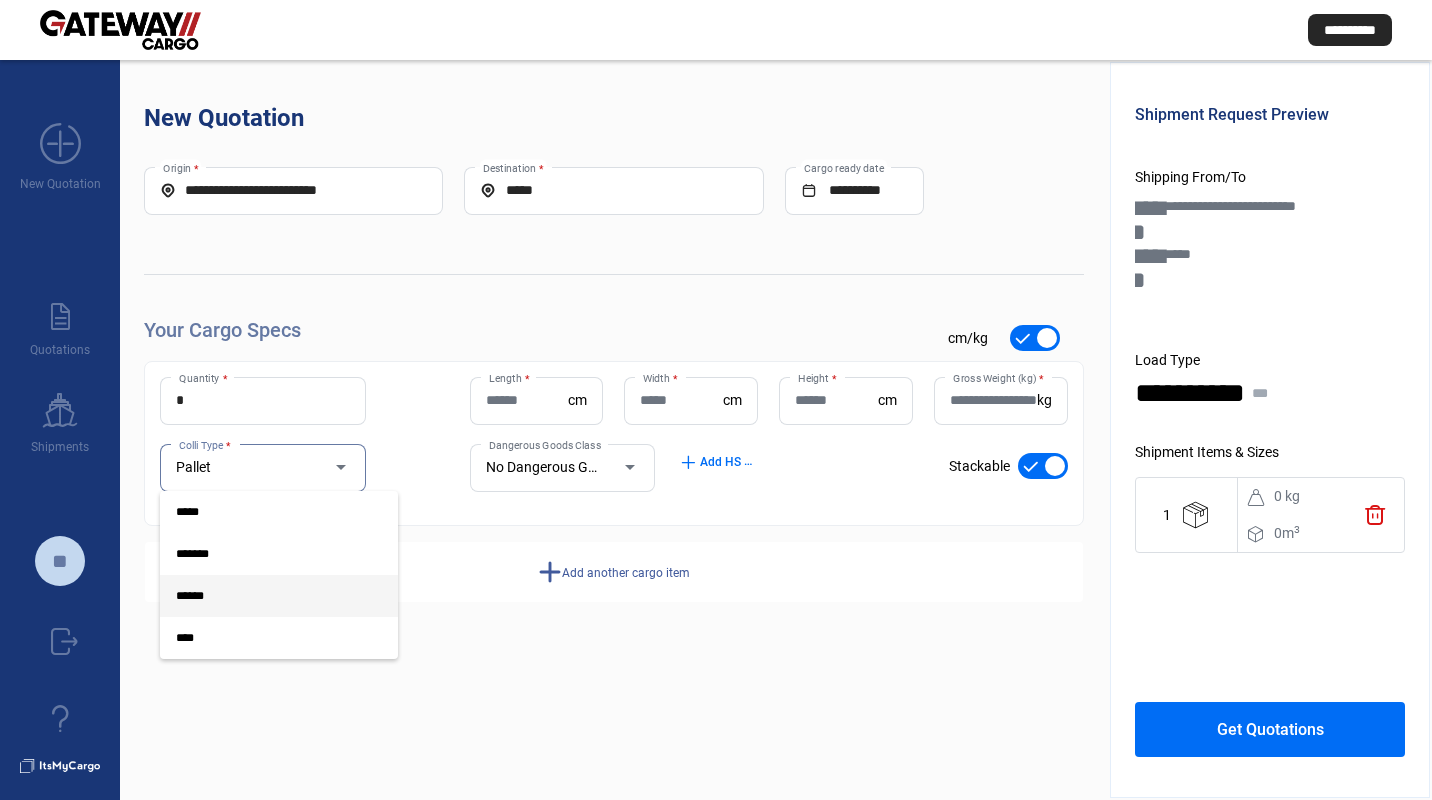 click on "******" at bounding box center (263, 596) 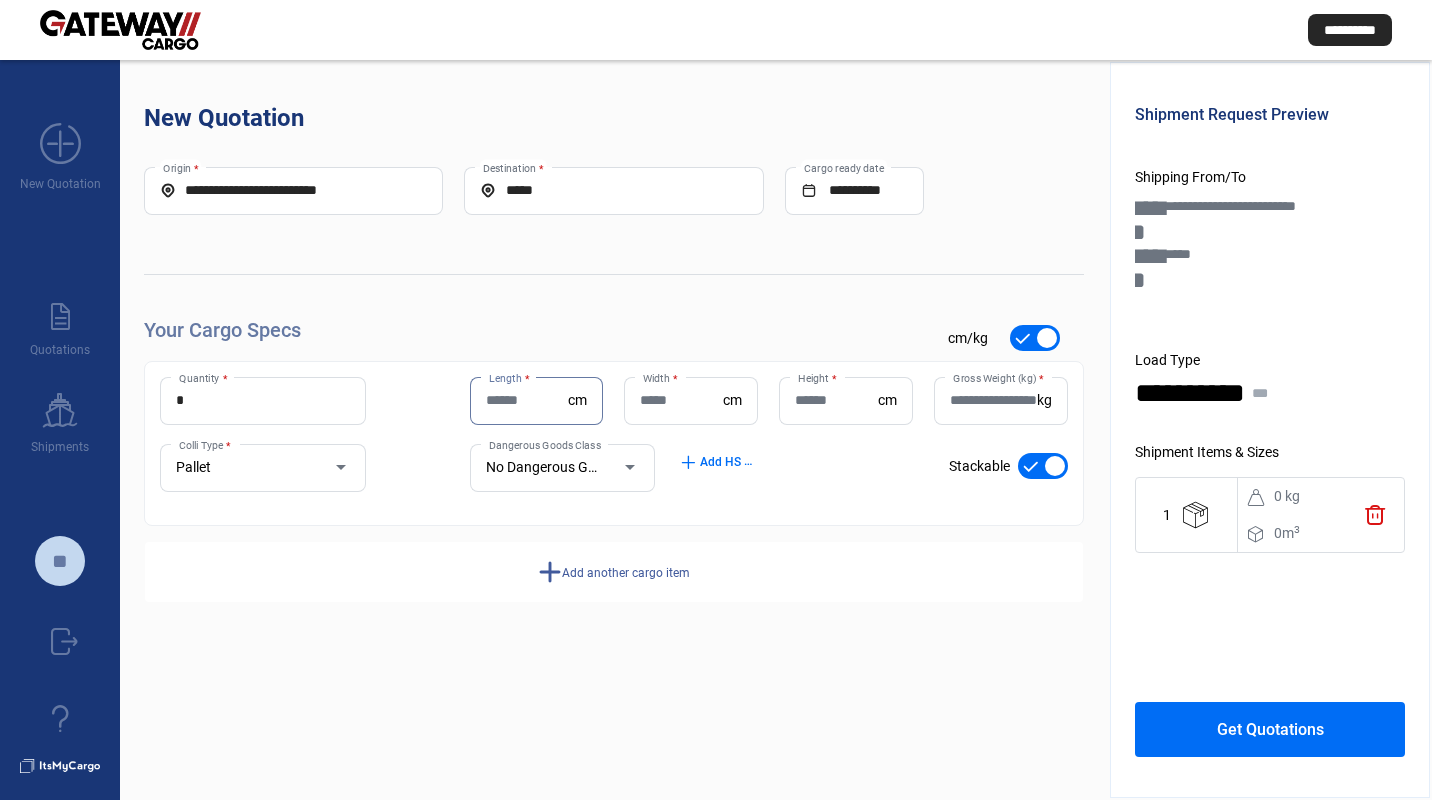 click on "Length  *" at bounding box center [527, 400] 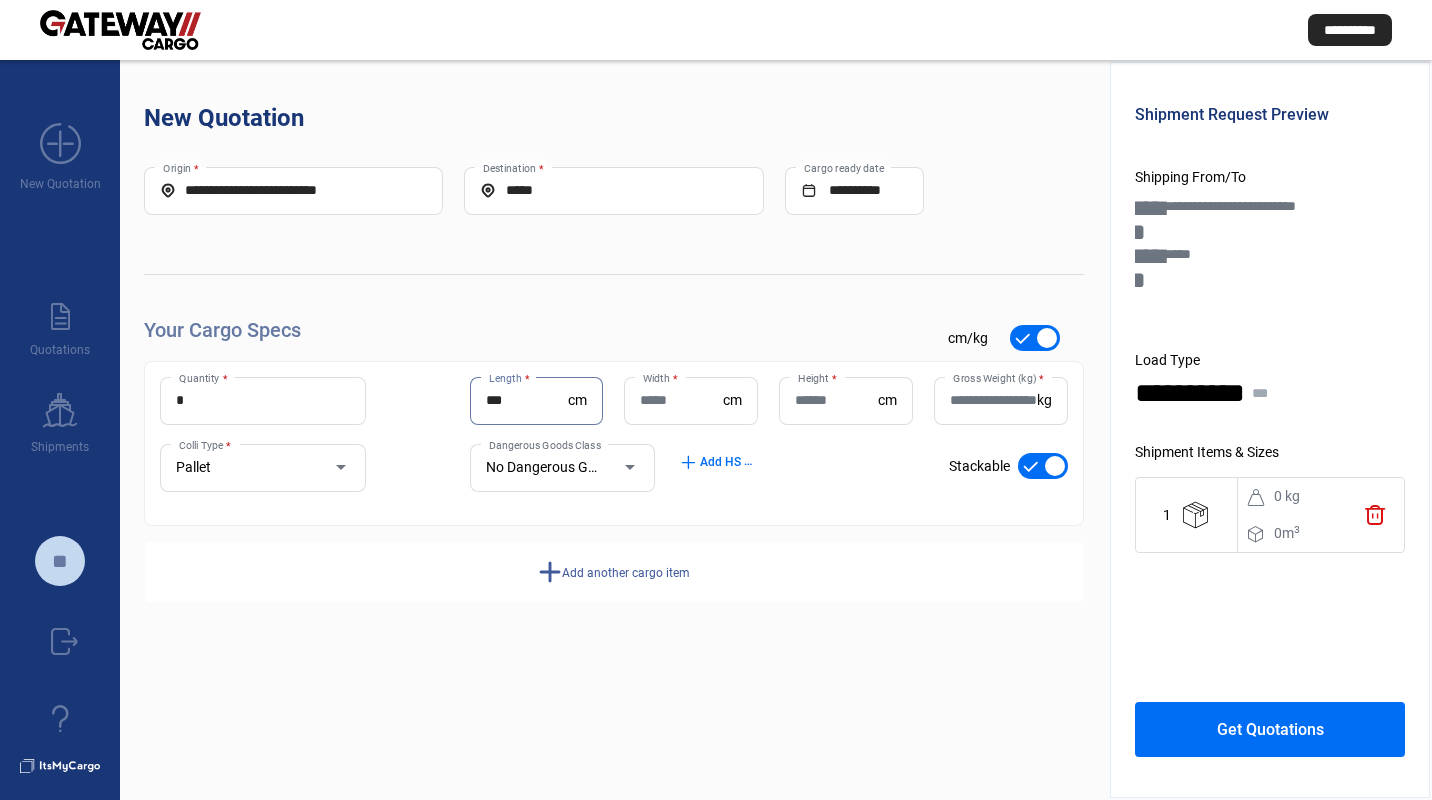 type on "***" 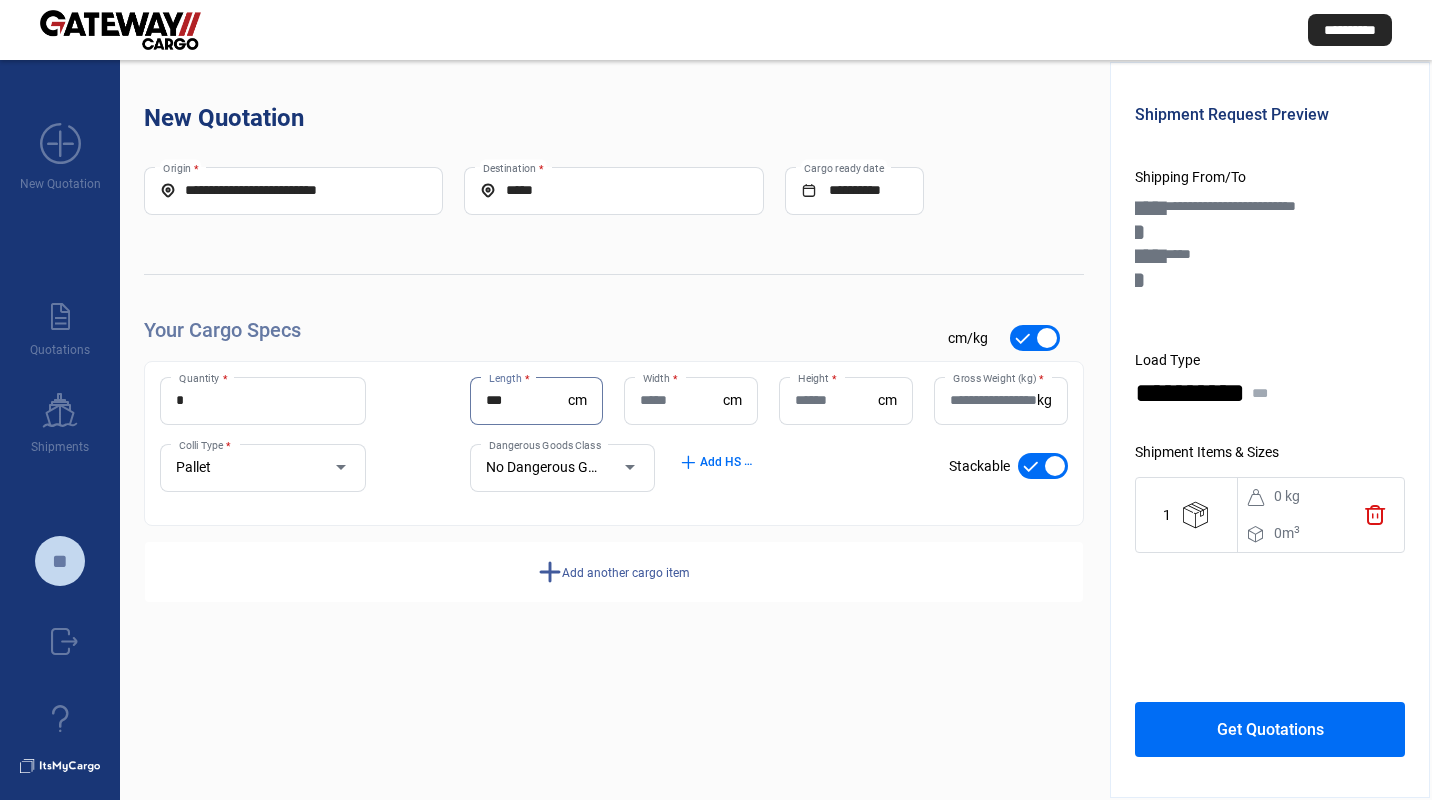 click on "Width  *" at bounding box center [681, 400] 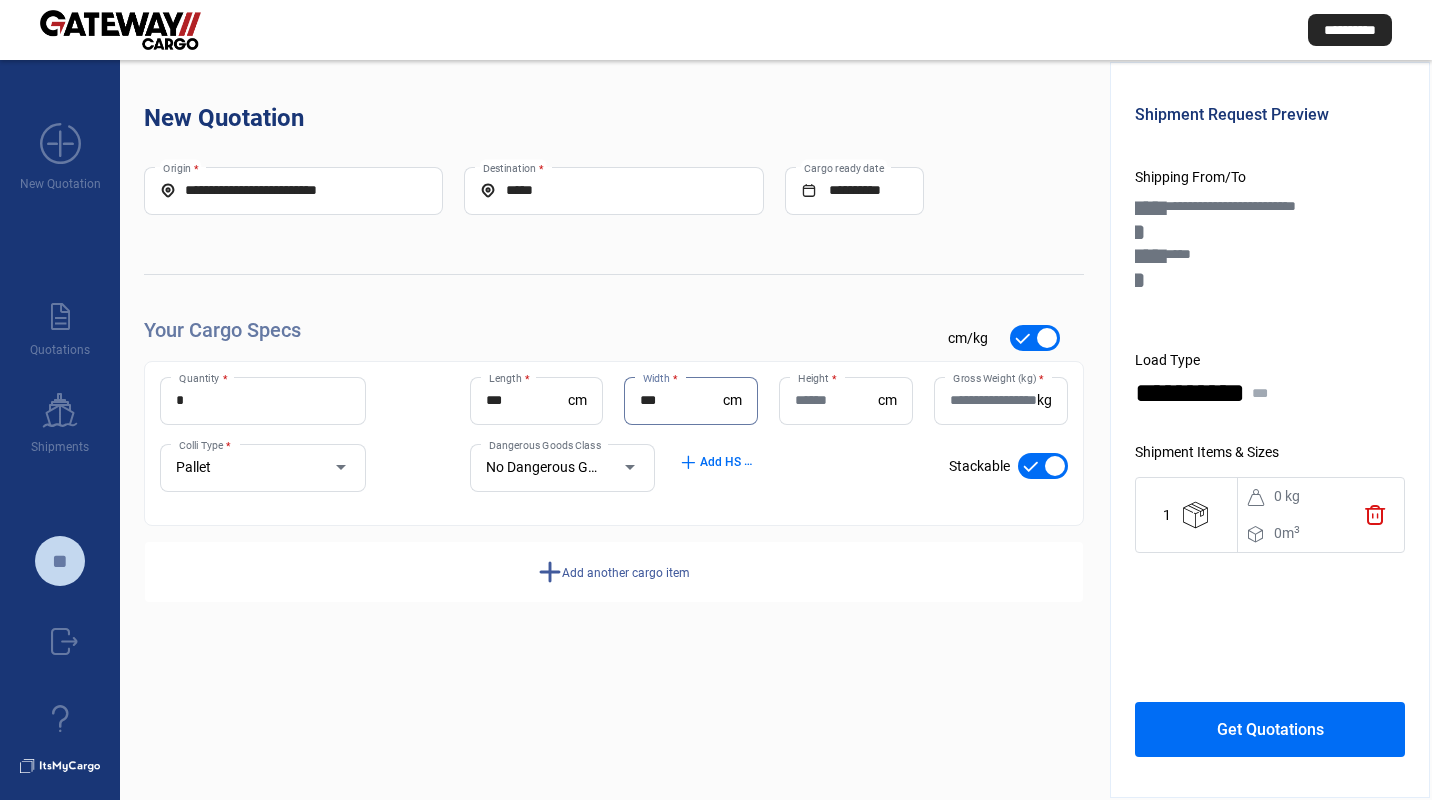 type on "***" 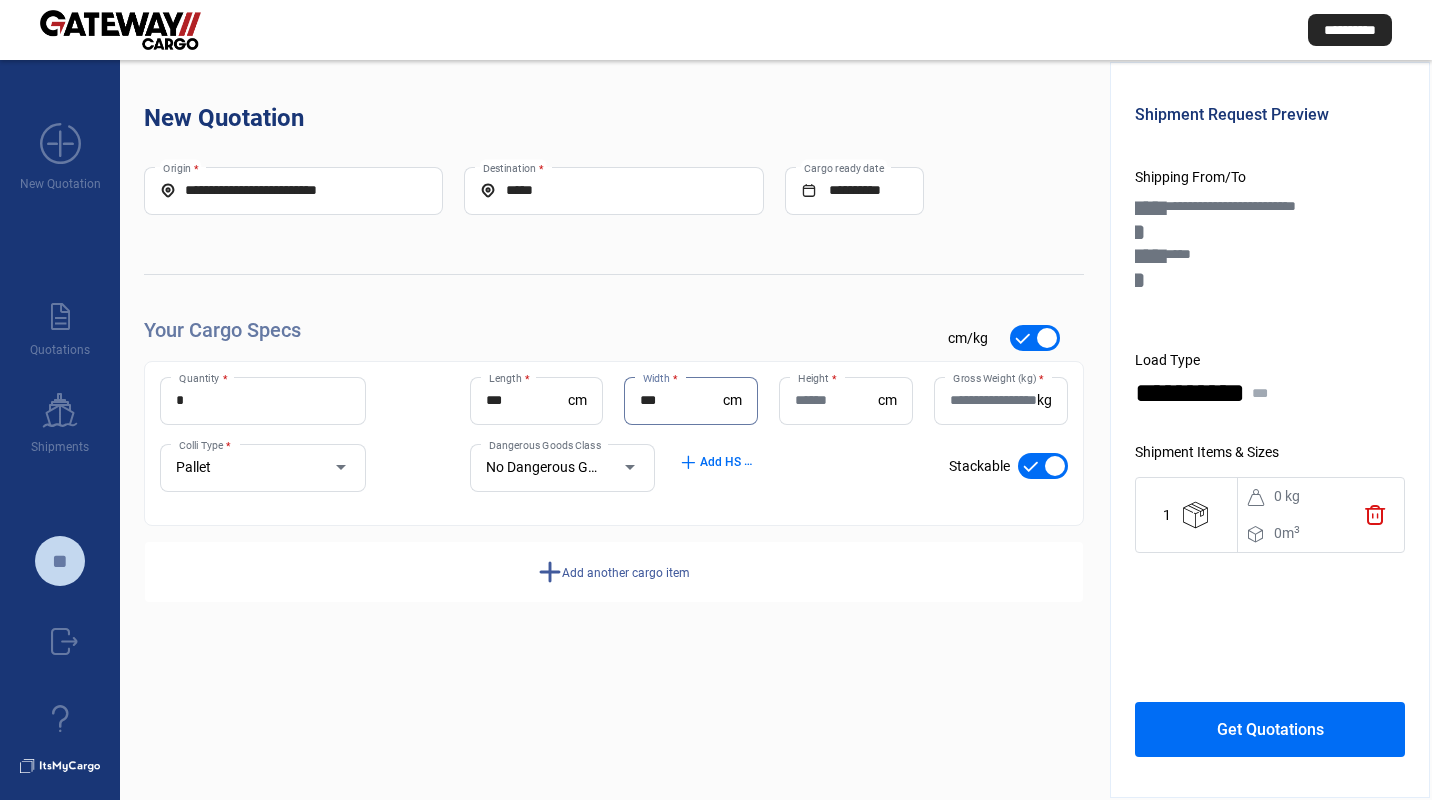 click on "Height  *" at bounding box center [836, 400] 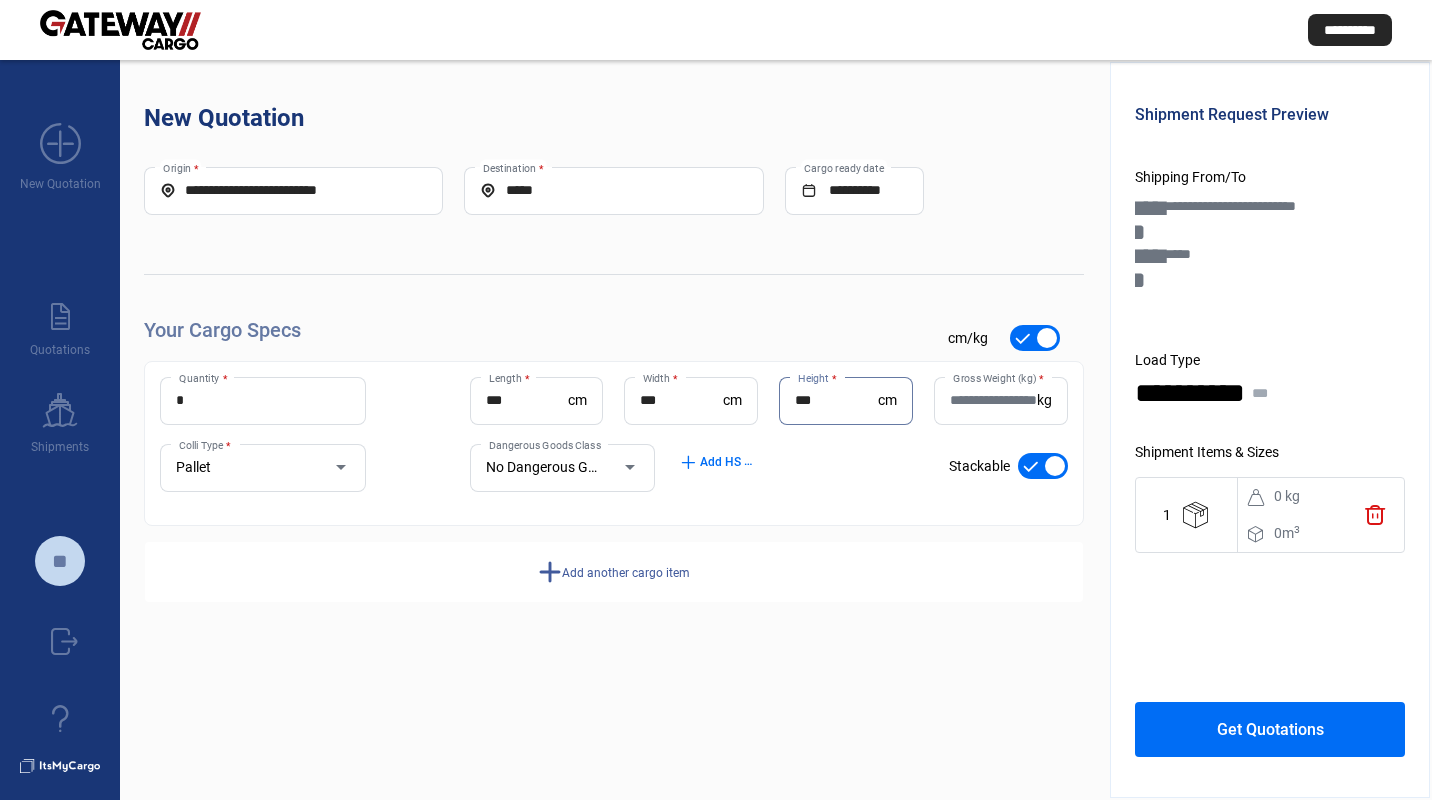 type on "***" 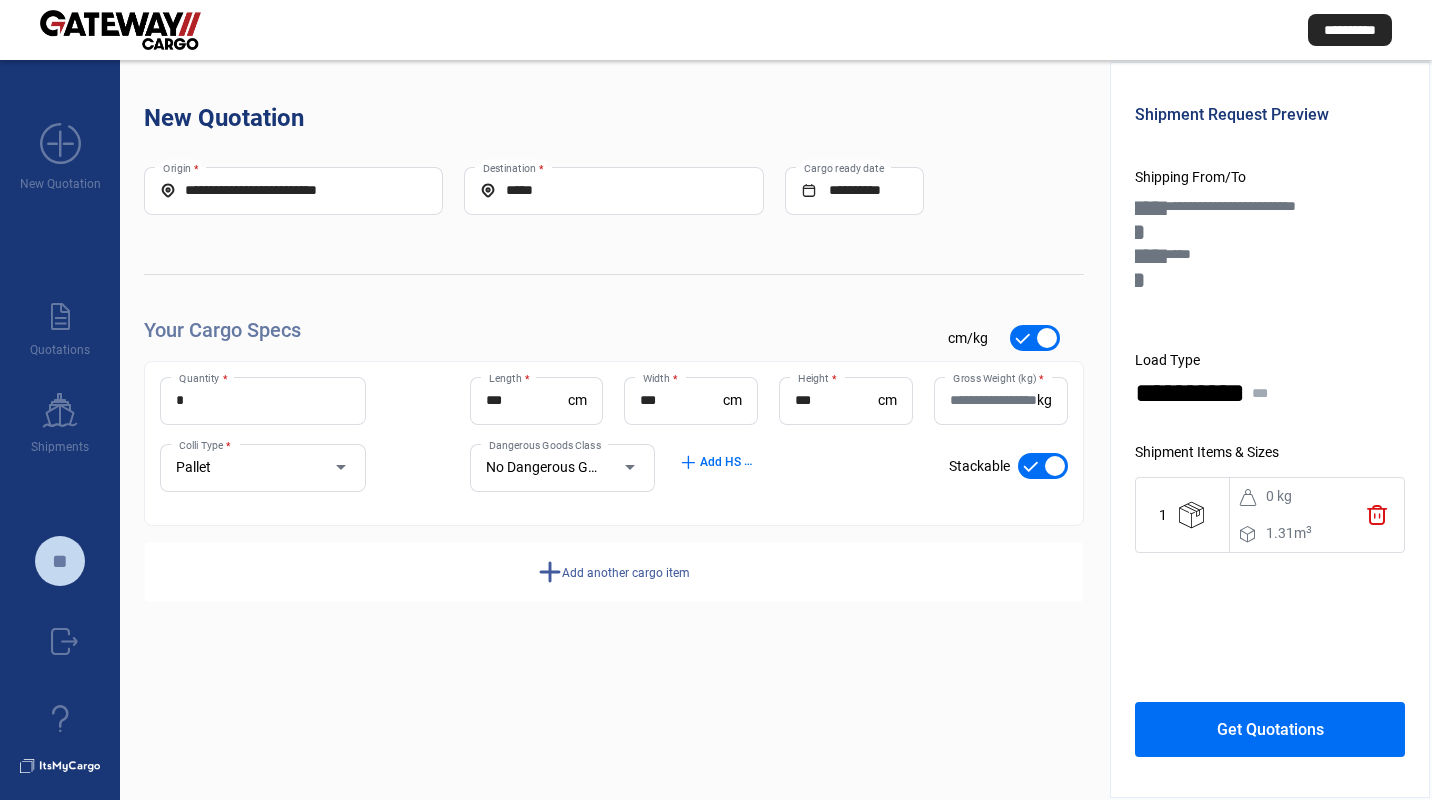 click on "**********" at bounding box center (614, 430) 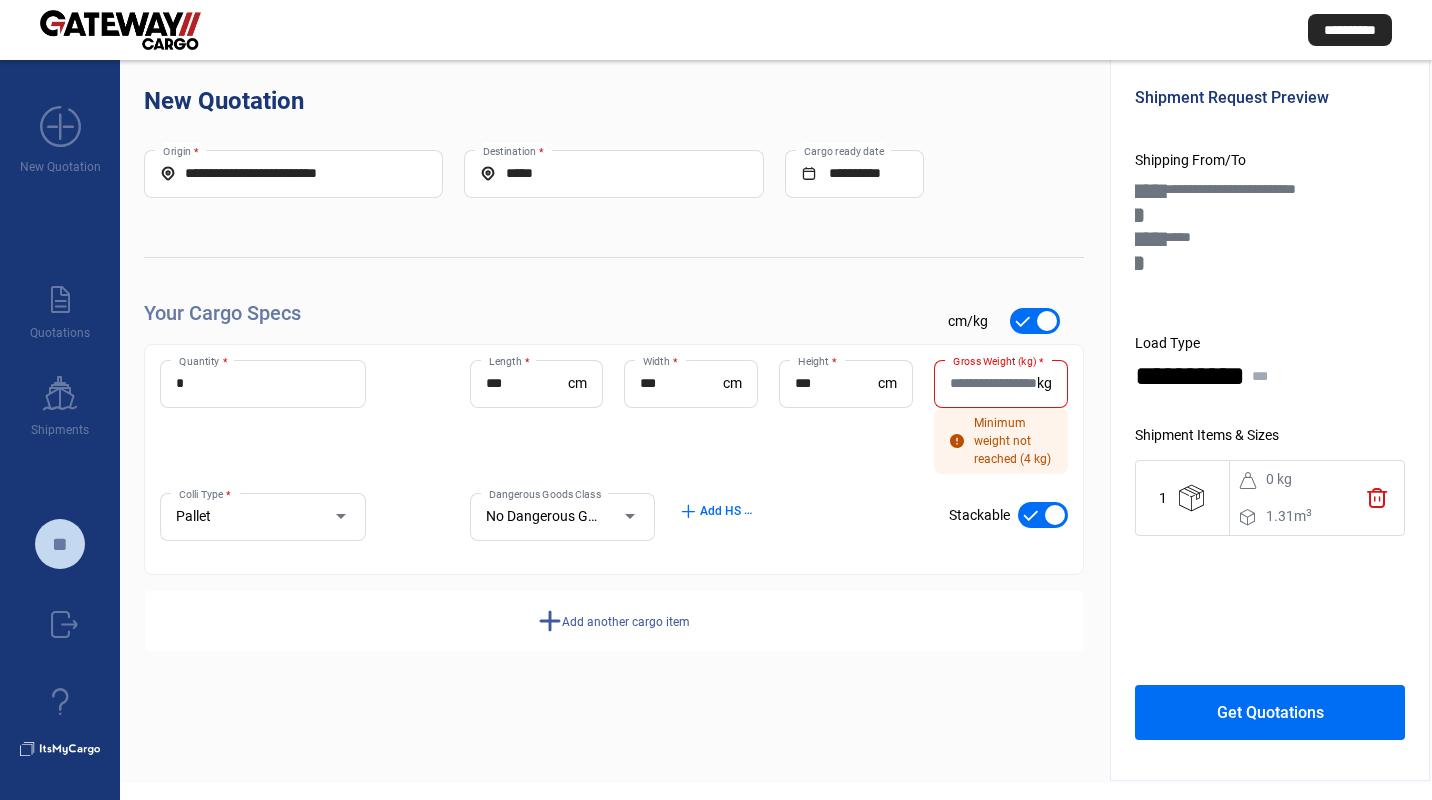 click on "Gross Weight (kg)  *" at bounding box center (993, 383) 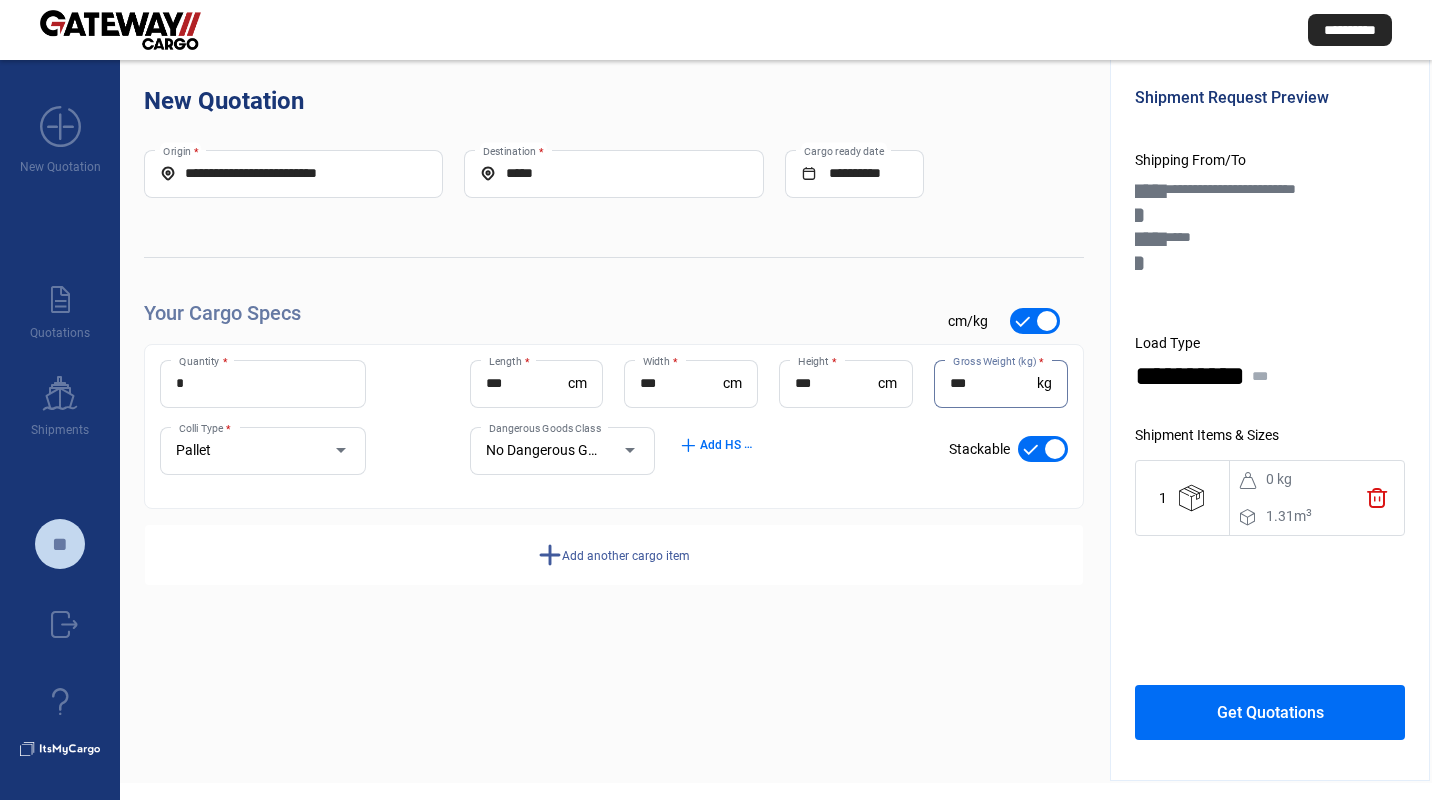 type on "***" 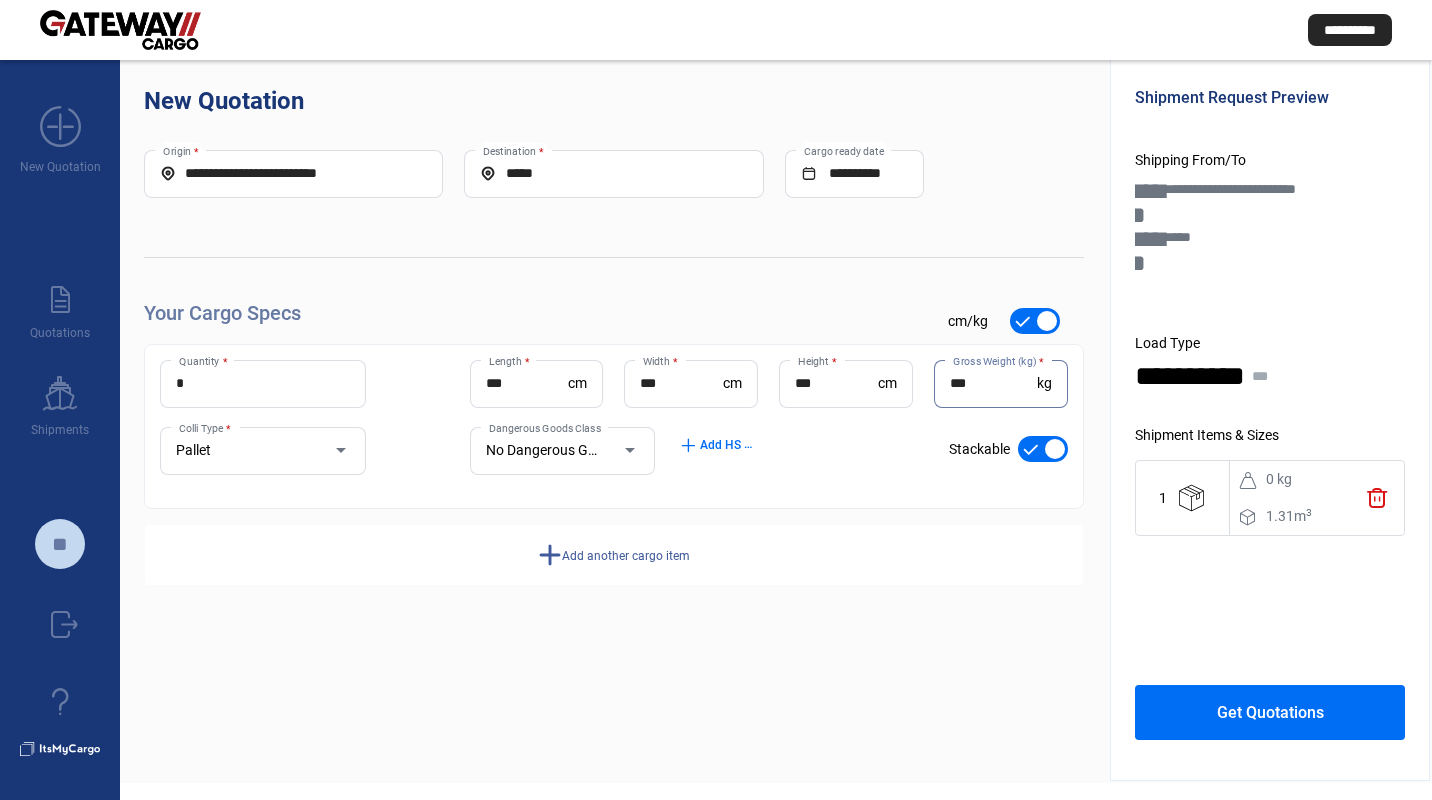 click on "Get Quotations" at bounding box center (1270, 712) 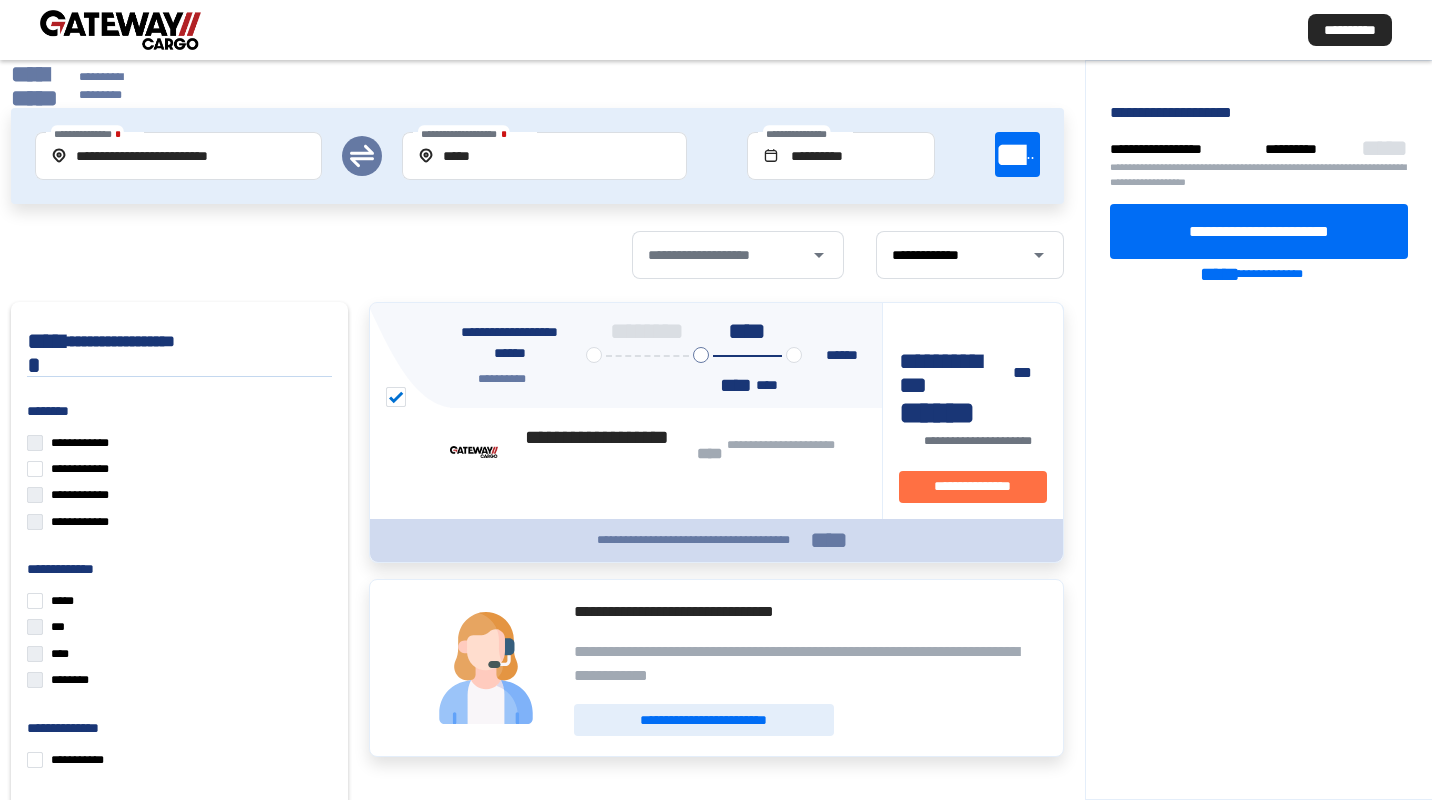 click on "**********" at bounding box center [716, 540] 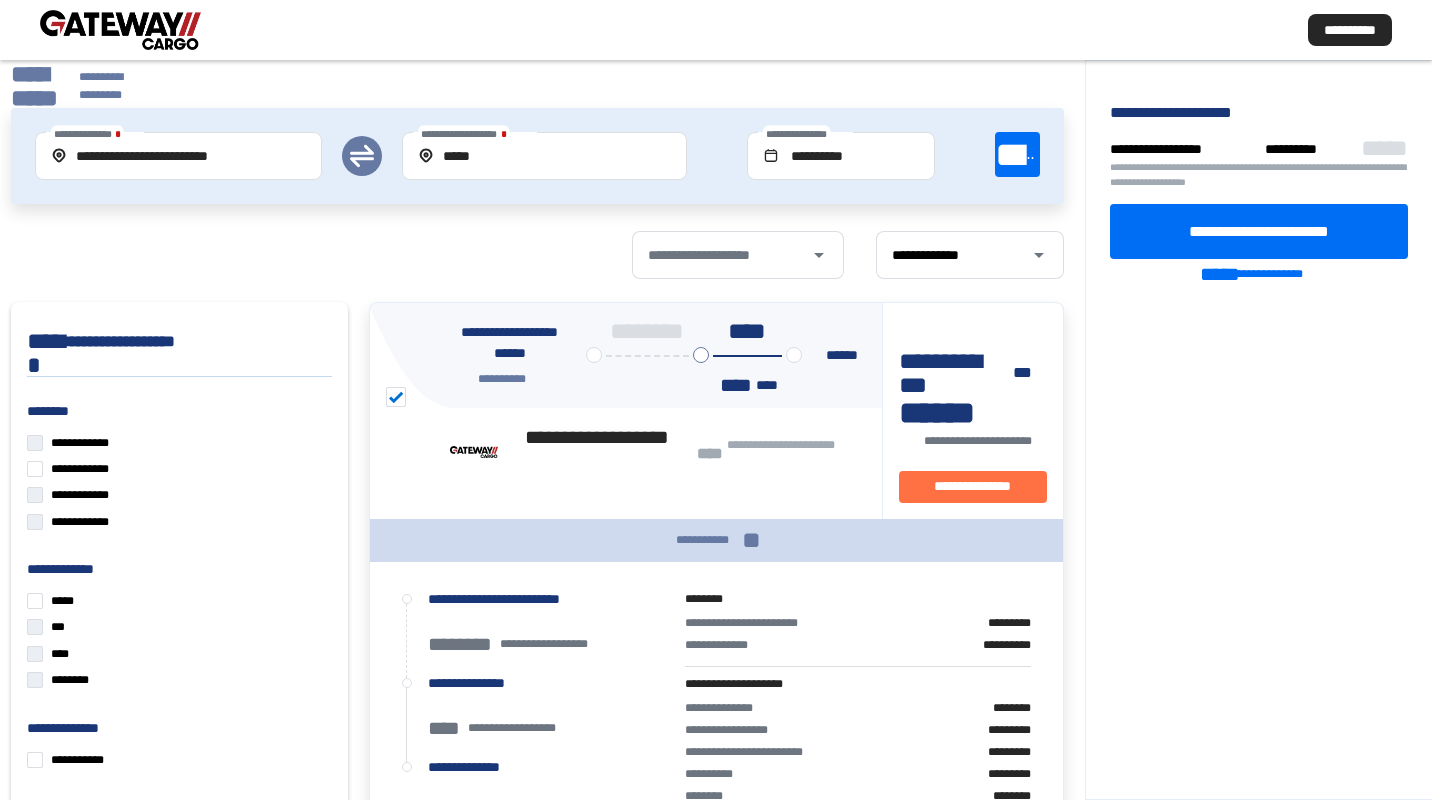 scroll, scrollTop: 317, scrollLeft: 0, axis: vertical 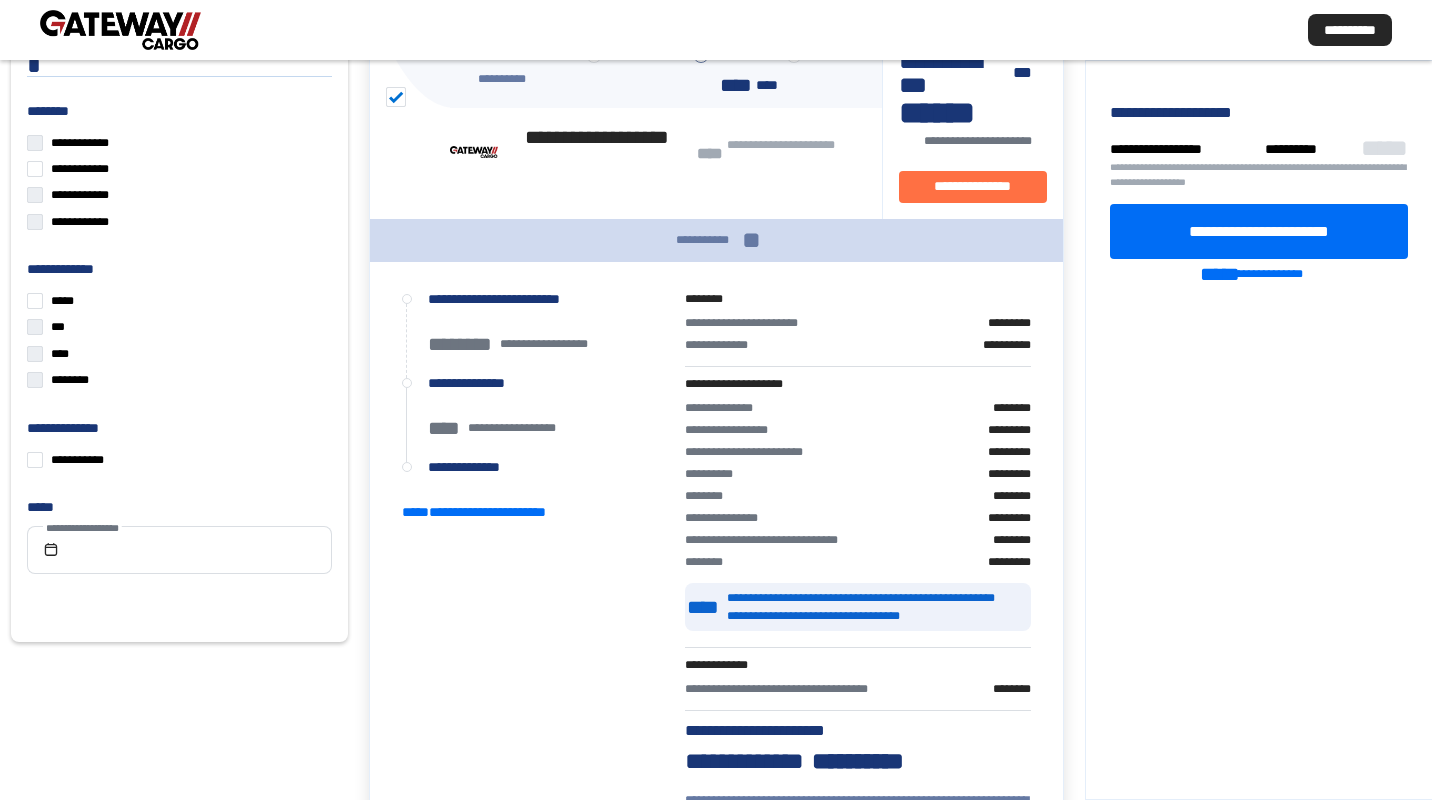 click on "**********" at bounding box center [749, 323] 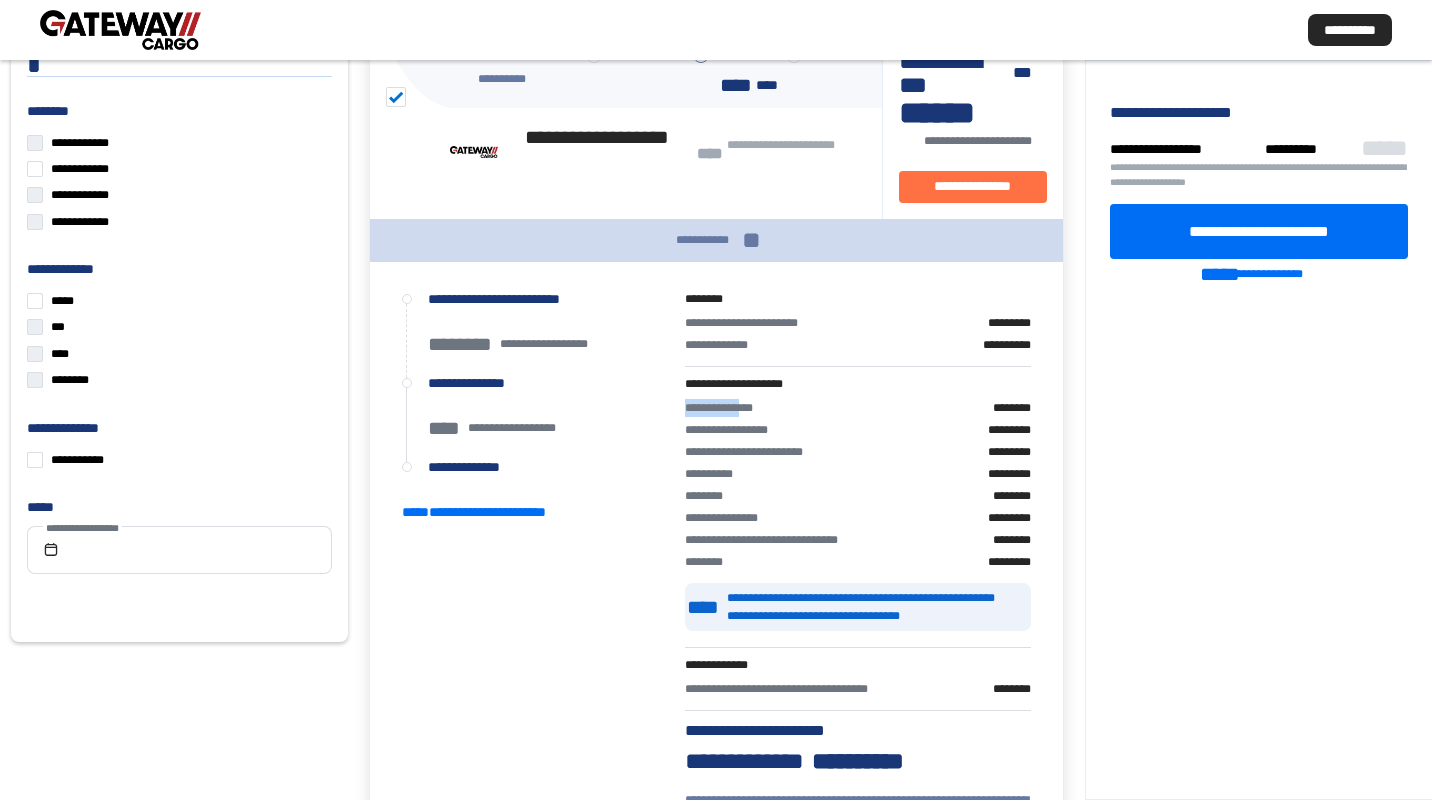 click on "**********" at bounding box center (749, 323) 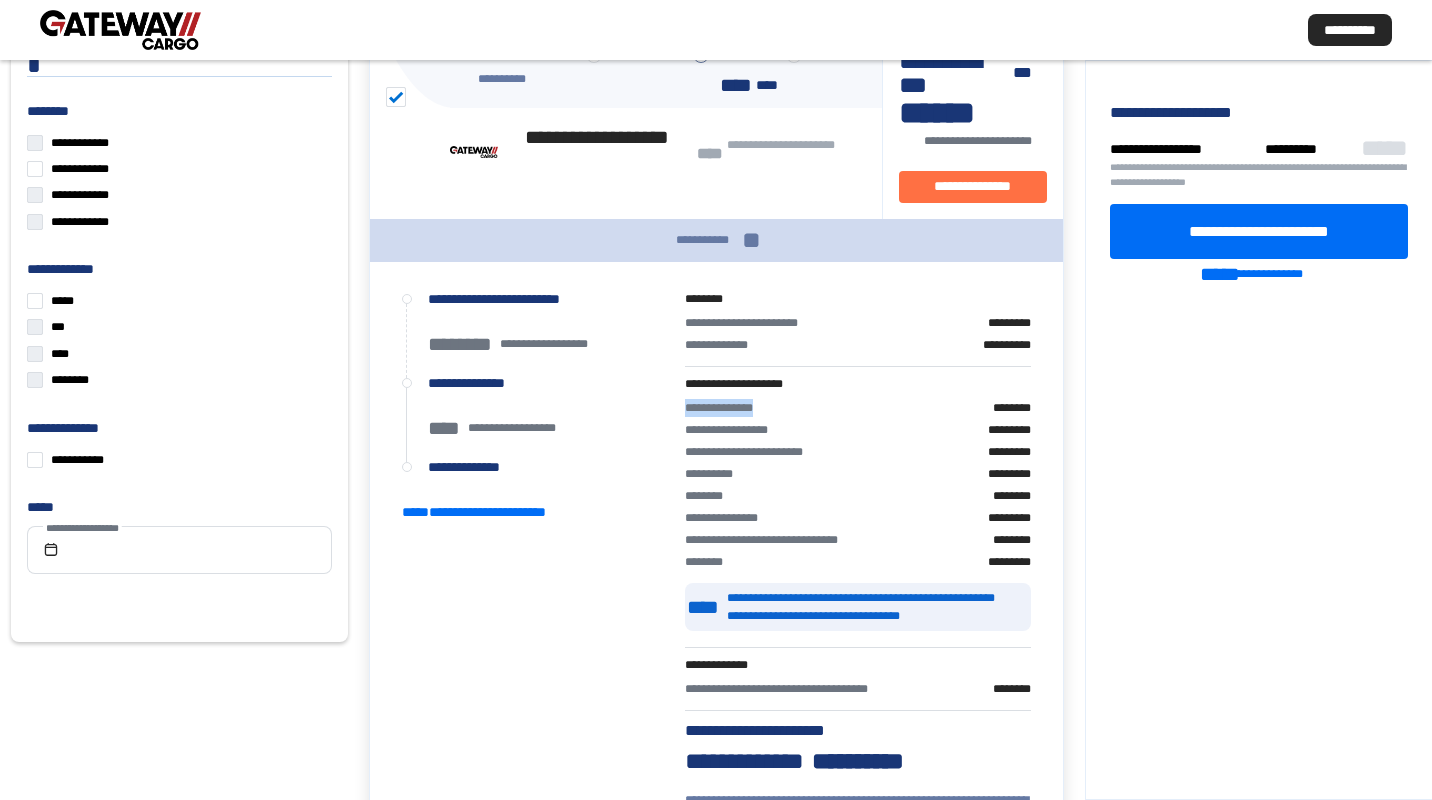 click on "**********" at bounding box center (749, 323) 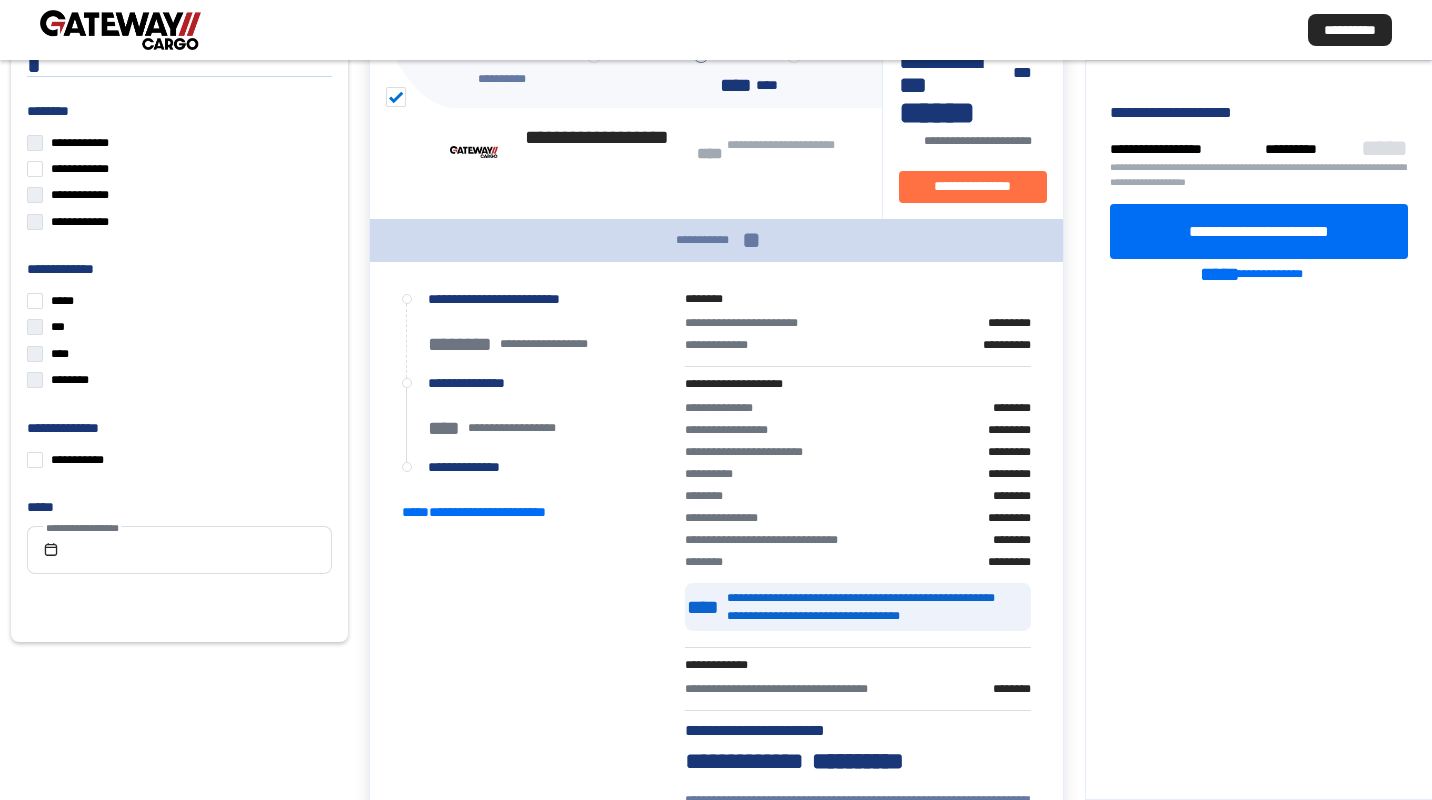 drag, startPoint x: 734, startPoint y: 384, endPoint x: 788, endPoint y: 469, distance: 100.70253 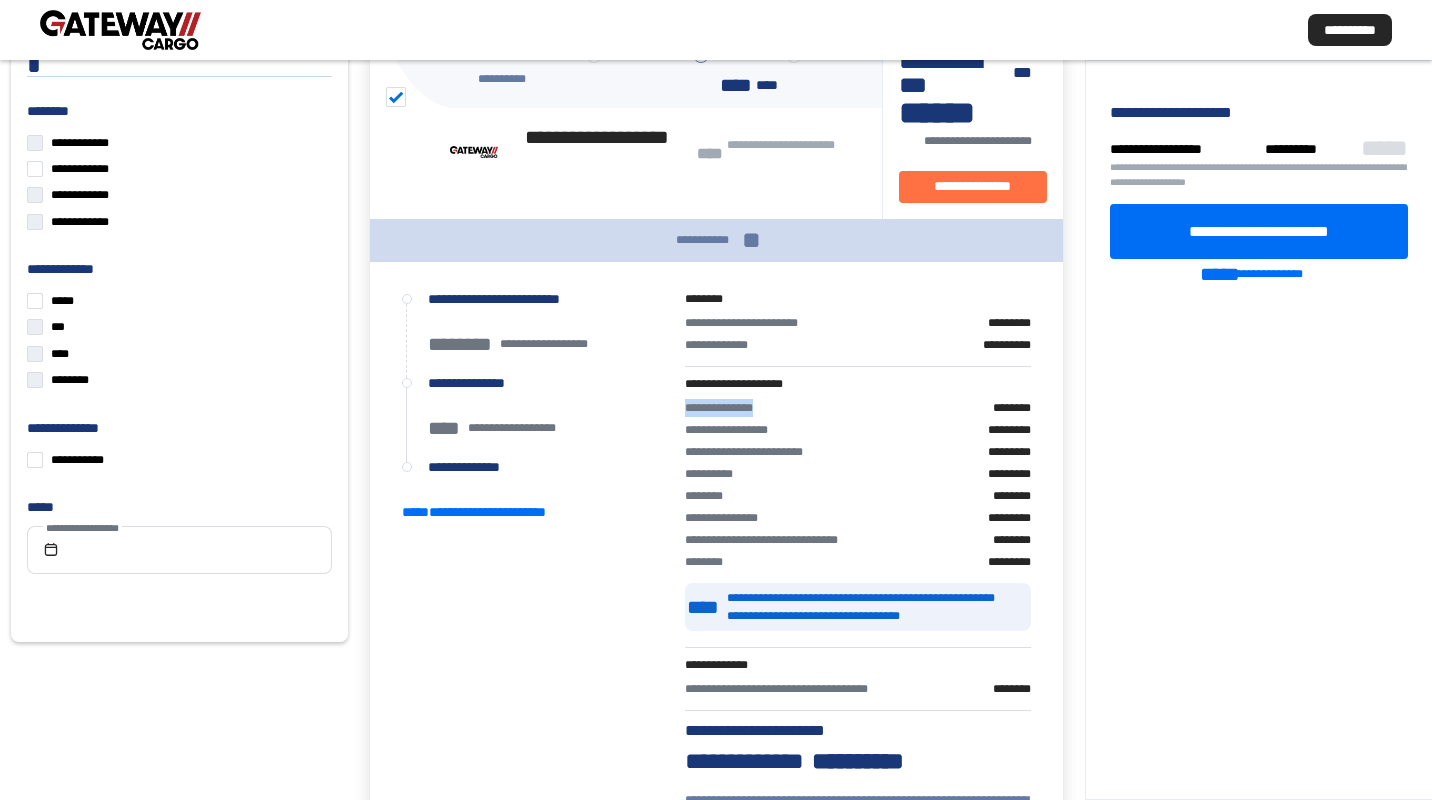 drag, startPoint x: 770, startPoint y: 385, endPoint x: 666, endPoint y: 381, distance: 104.0769 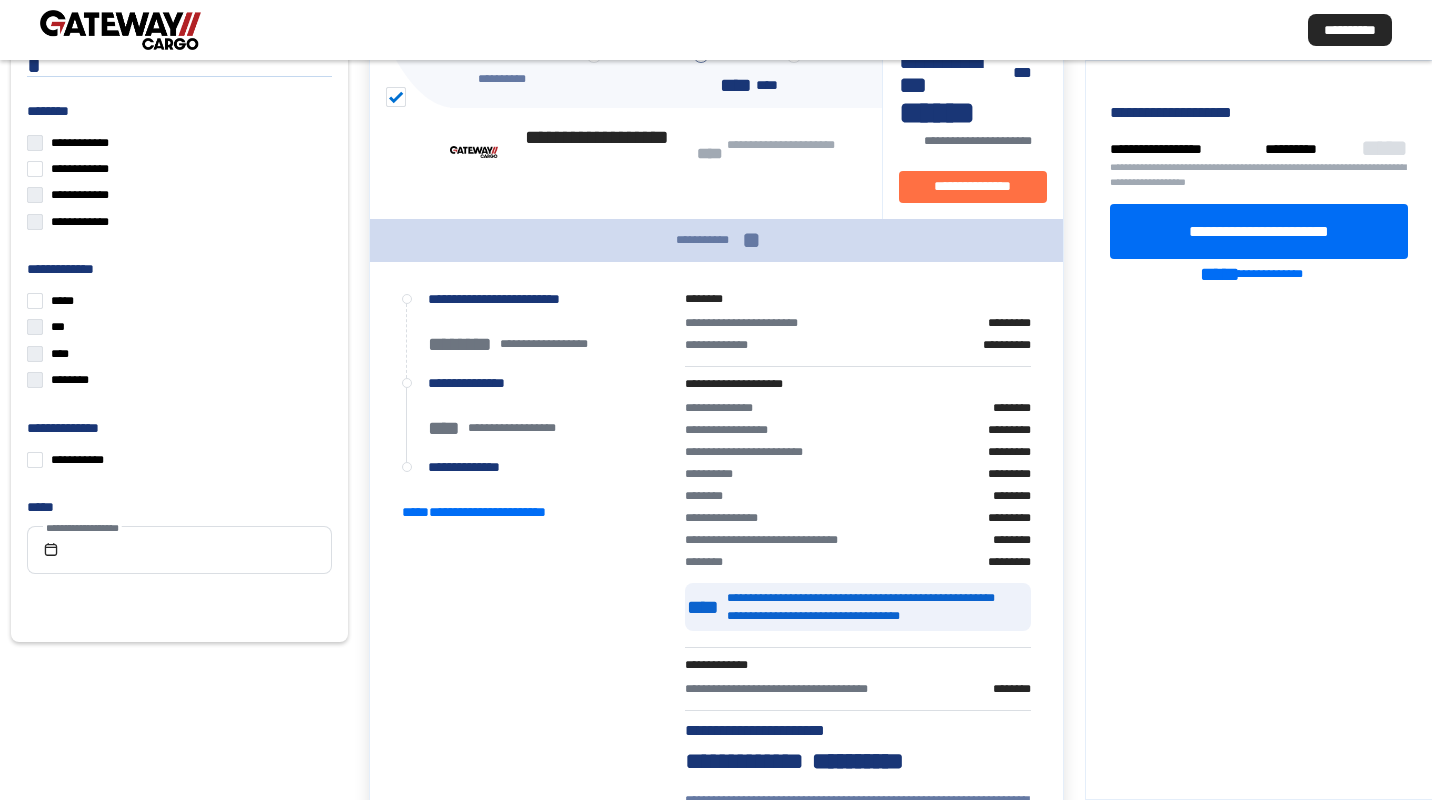 click on "**********" at bounding box center [749, 323] 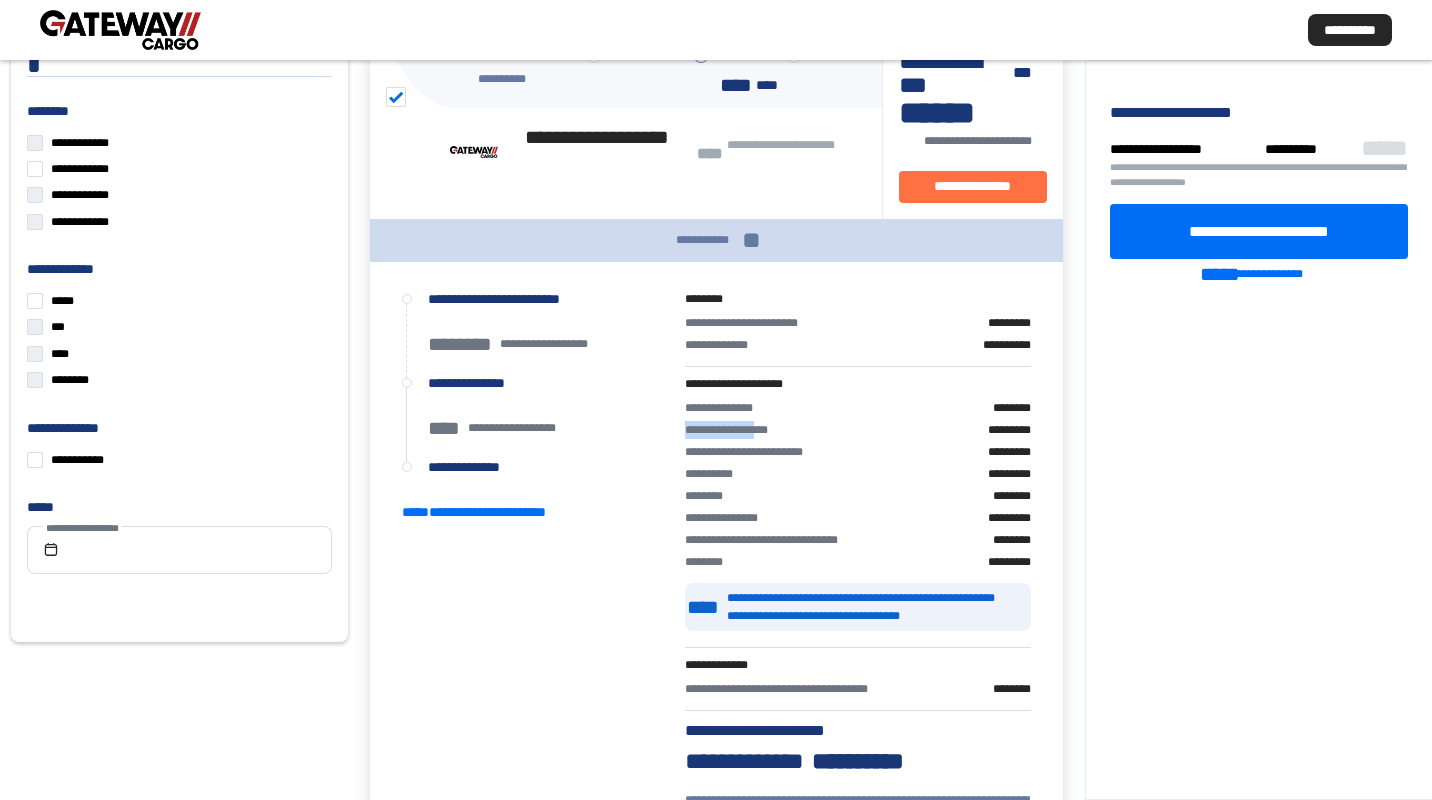 click on "**********" at bounding box center (749, 323) 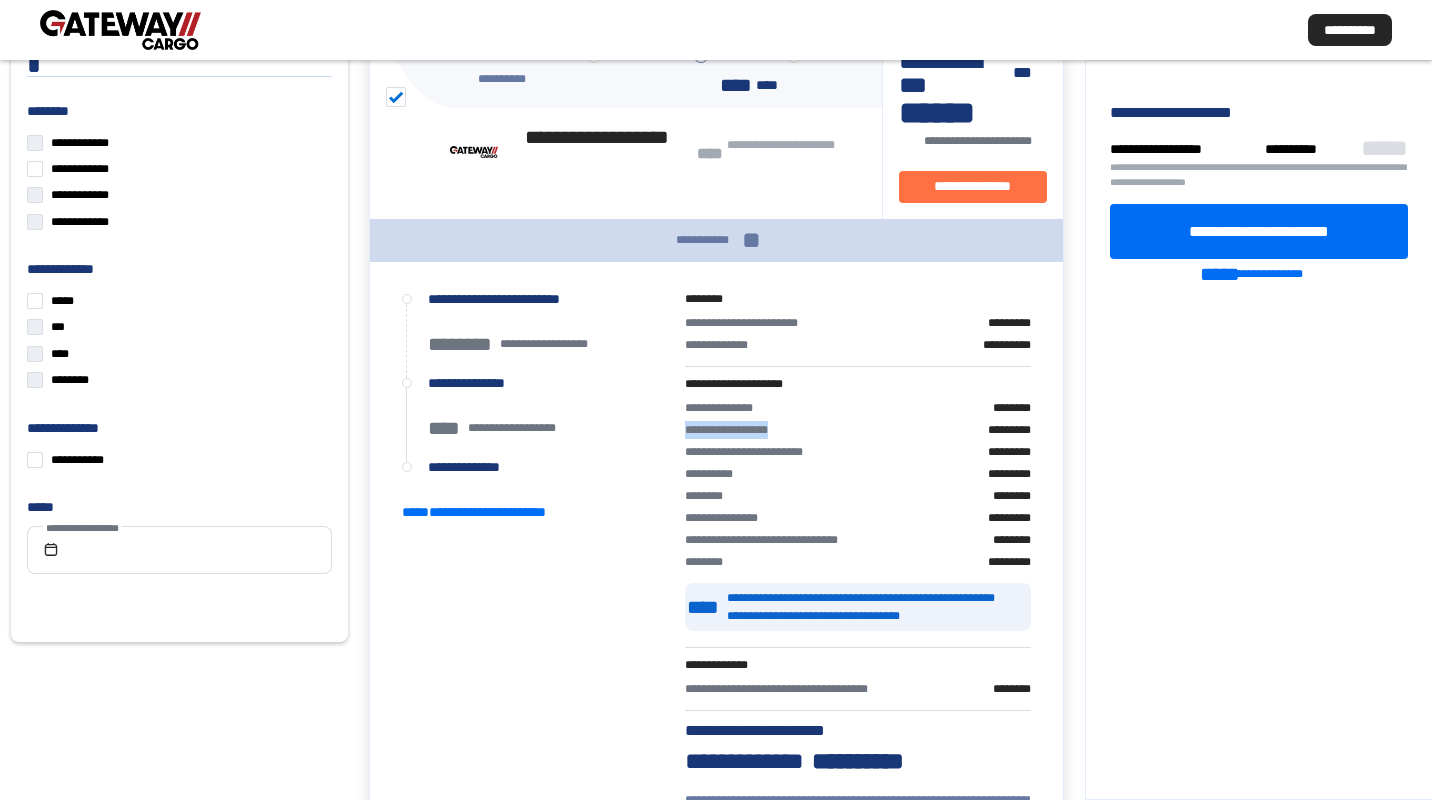 click on "**********" at bounding box center (749, 323) 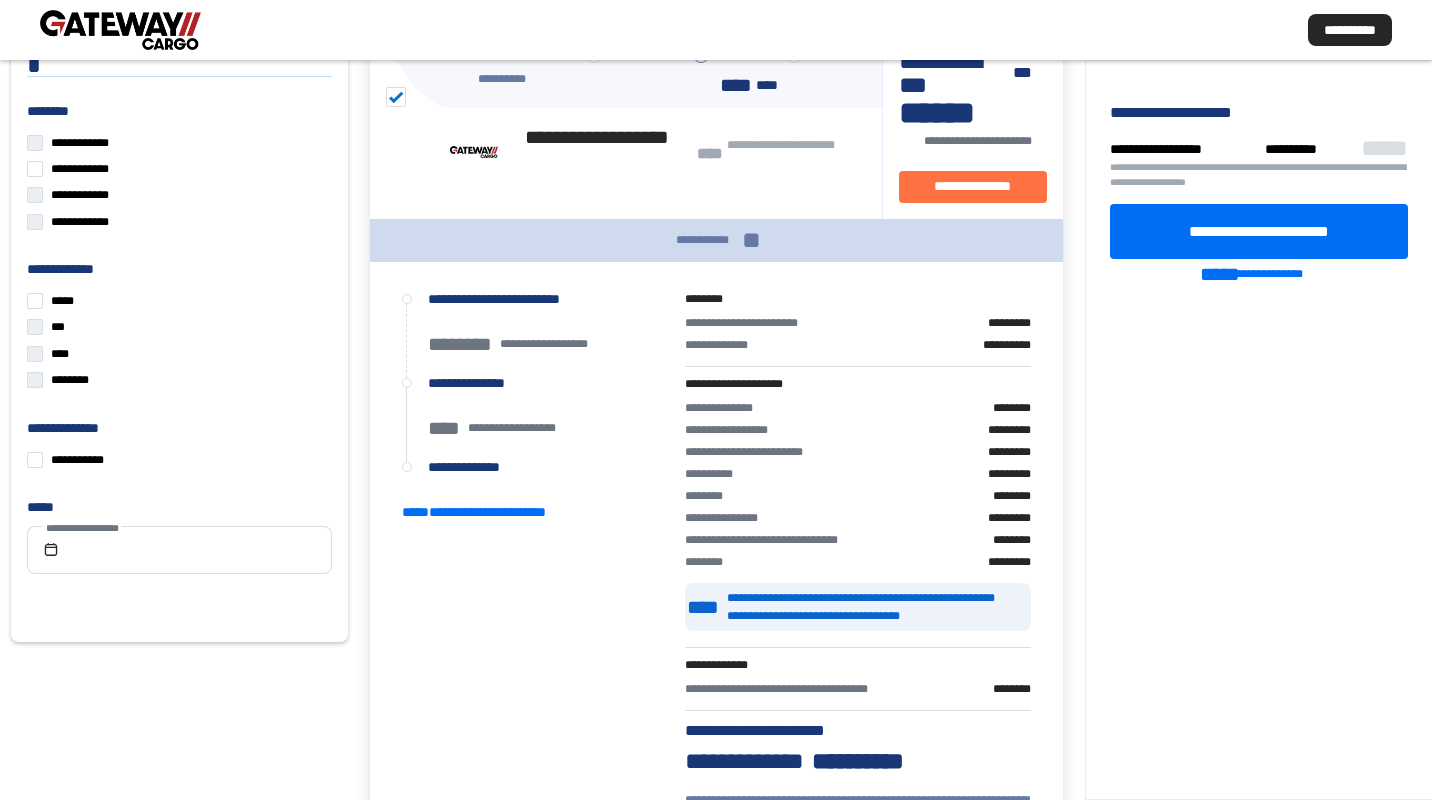 click on "**********" at bounding box center (749, 323) 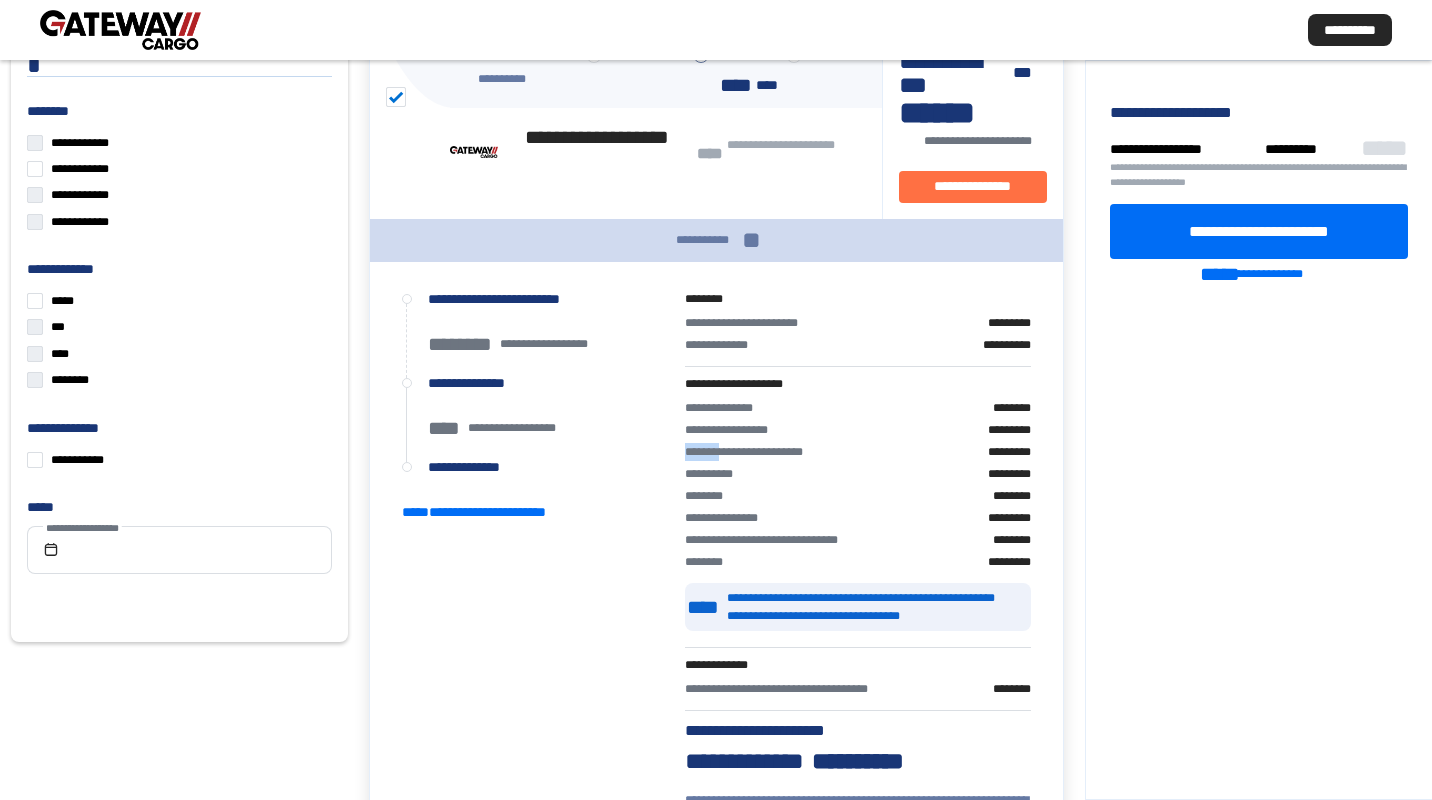 click on "**********" at bounding box center [749, 323] 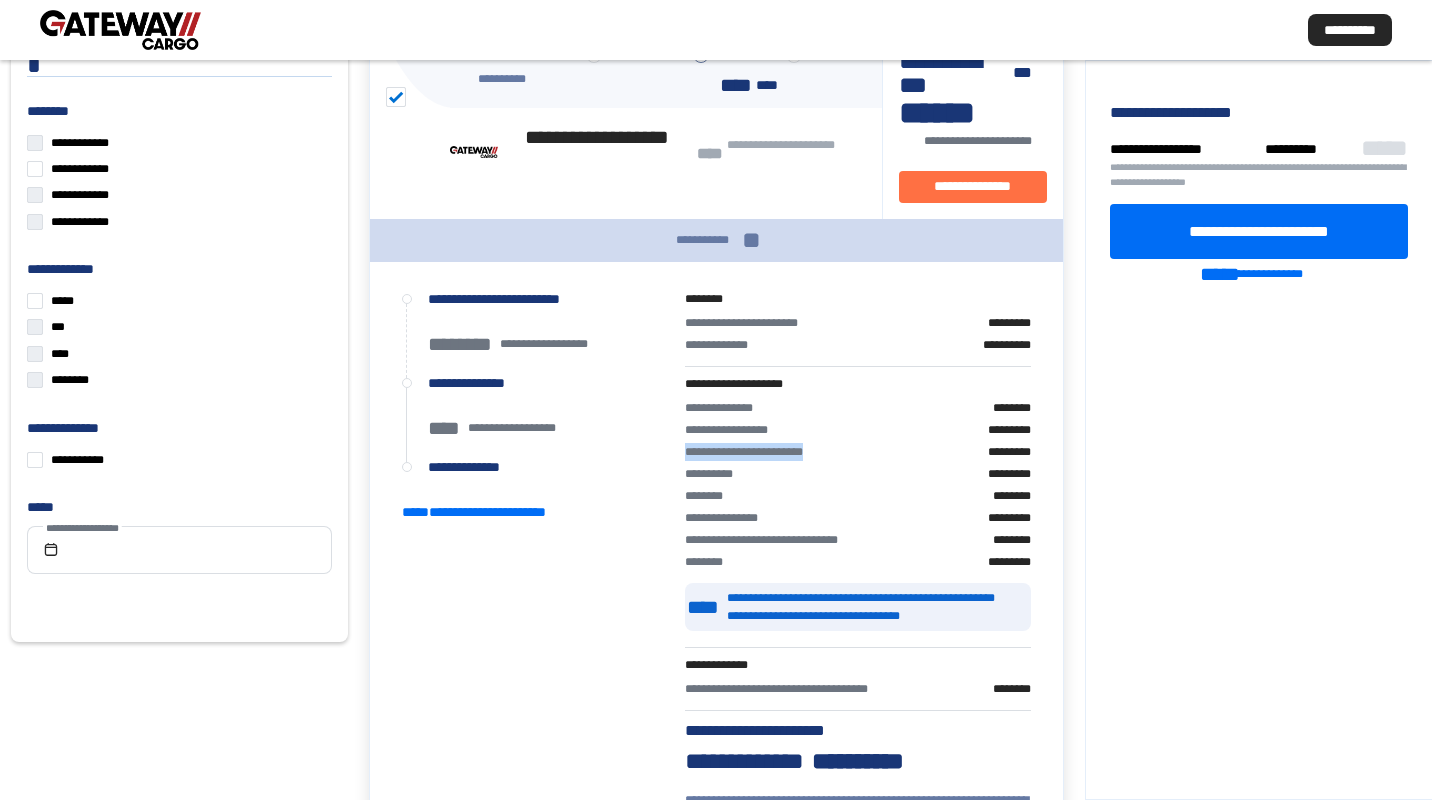 click on "**********" at bounding box center [749, 323] 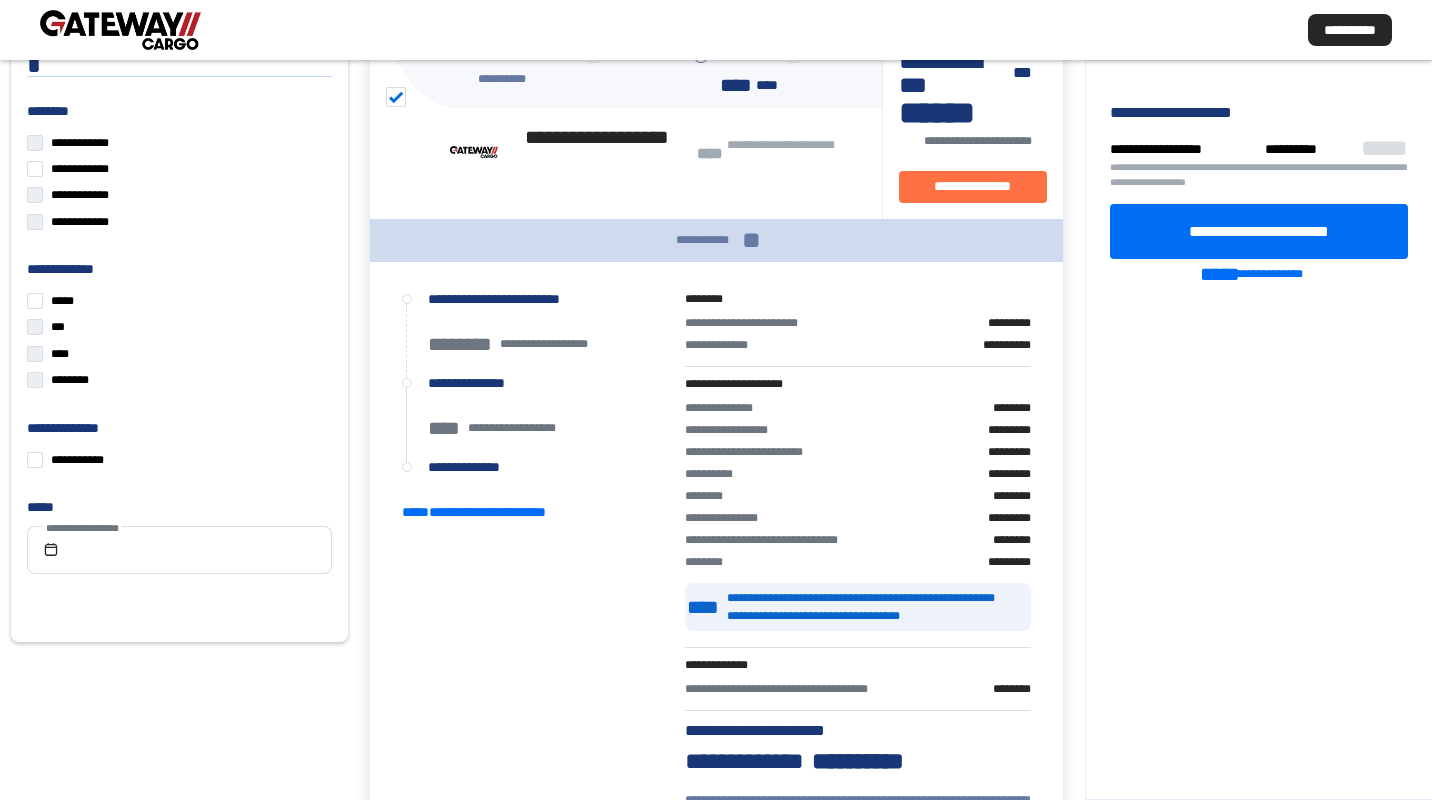 click on "**********" at bounding box center (857, 336) 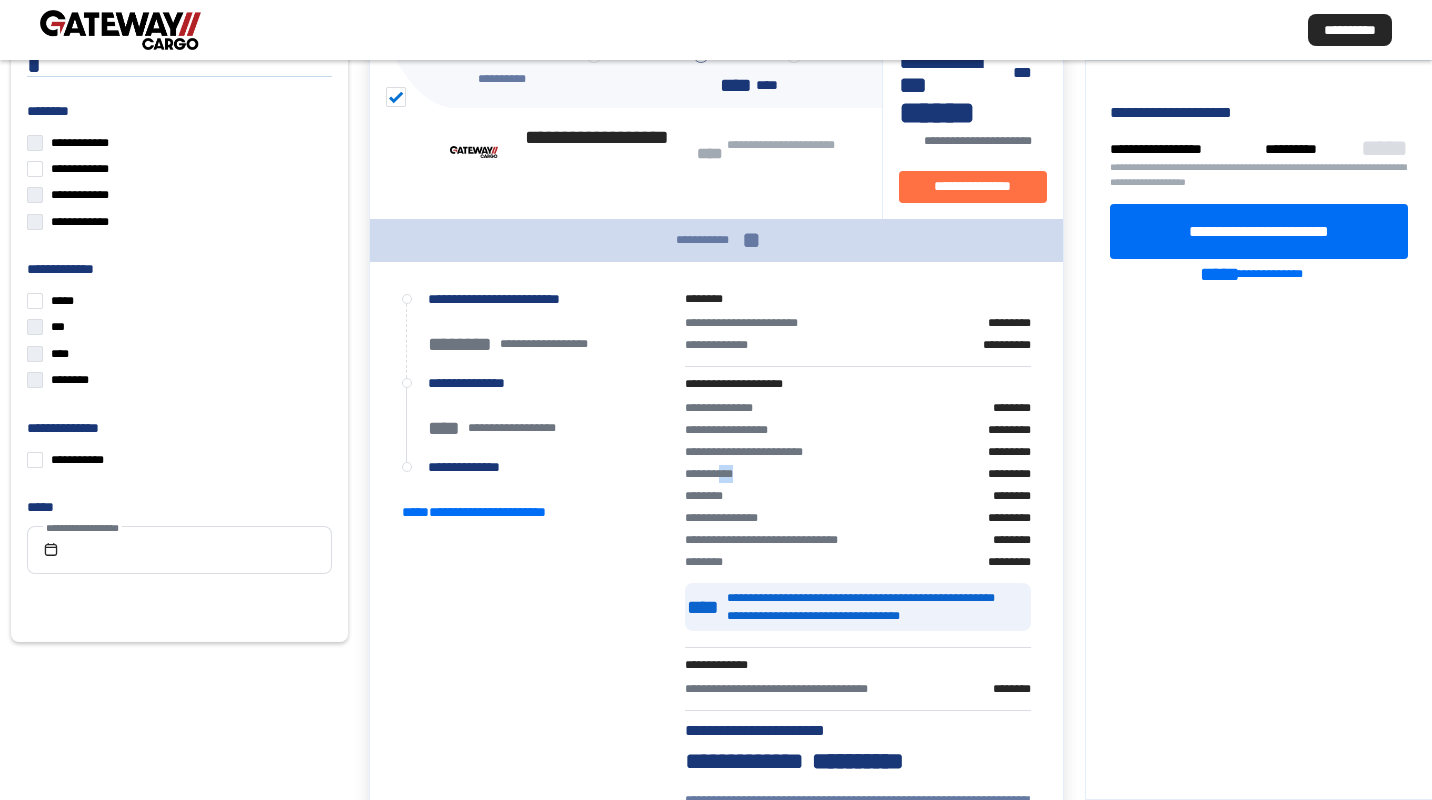 click on "**********" at bounding box center [749, 323] 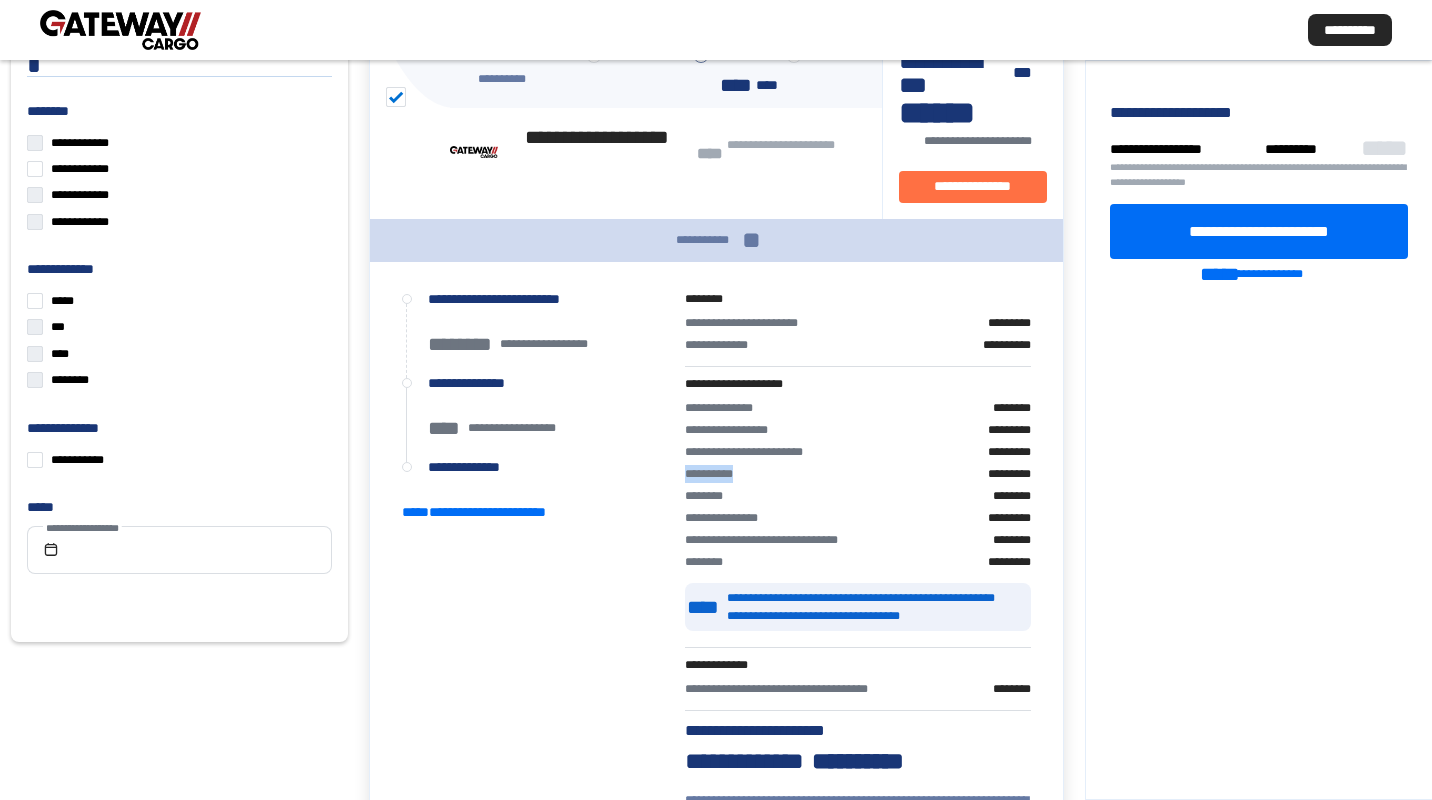 click on "**********" at bounding box center (749, 323) 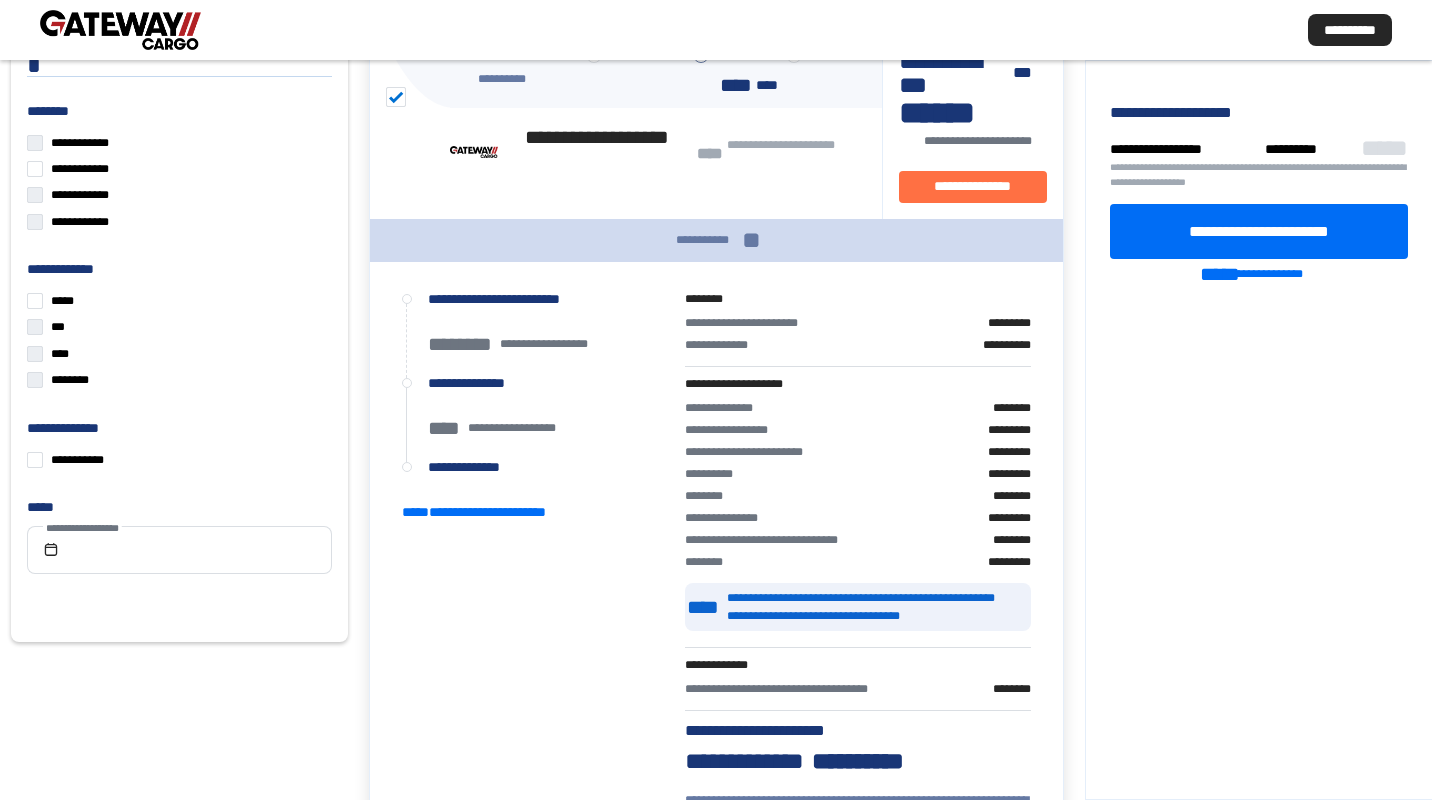 click on "********" at bounding box center [749, 323] 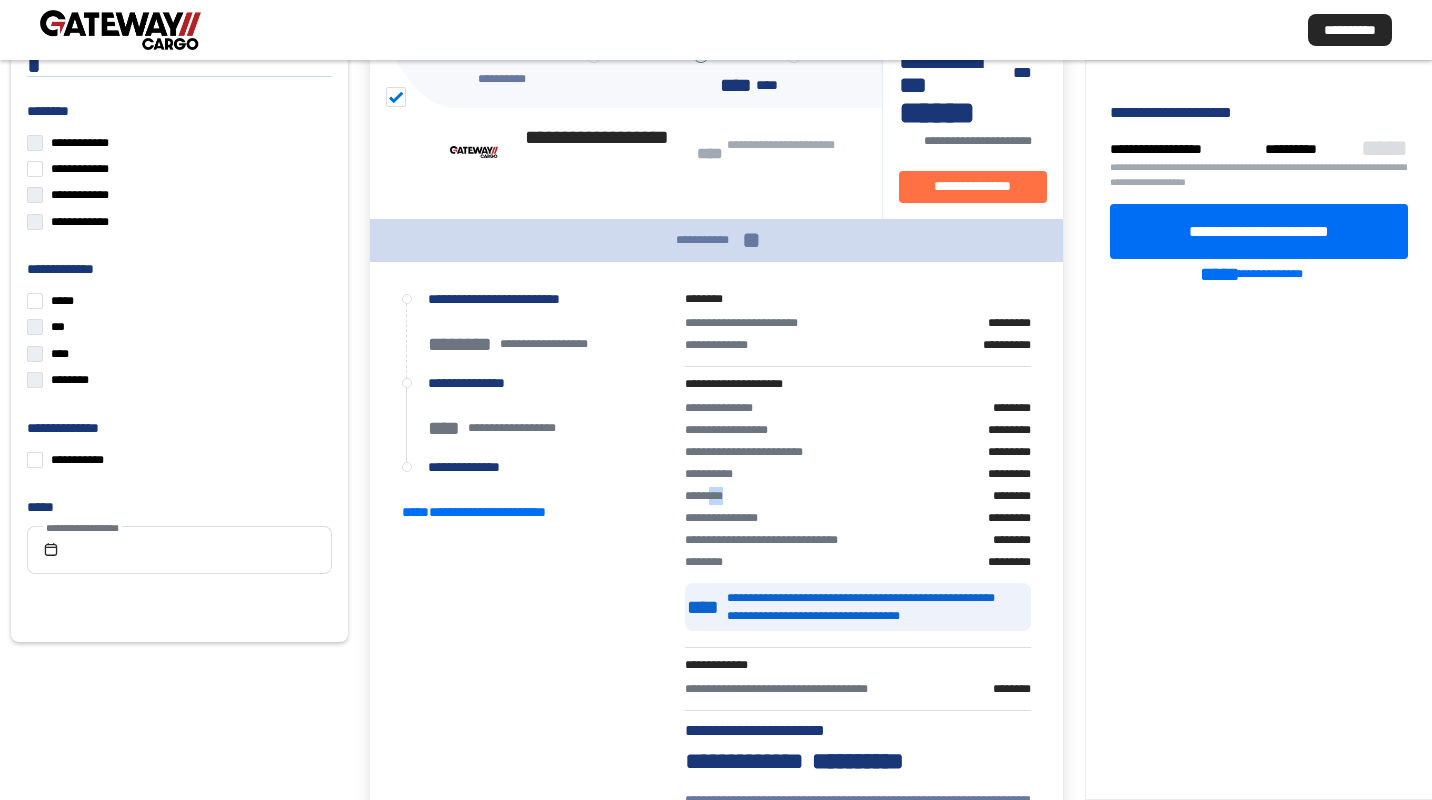 click on "********" at bounding box center [749, 323] 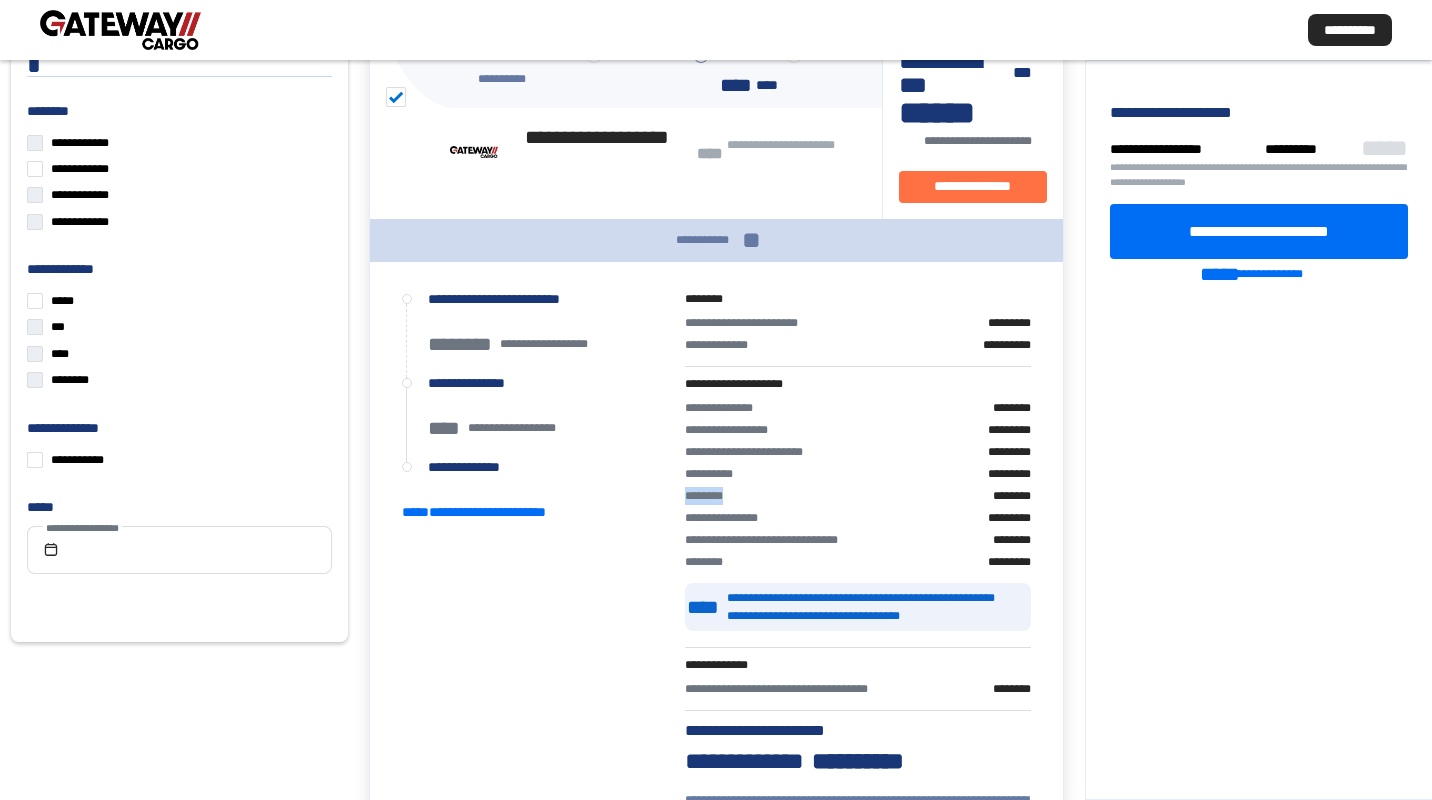 click on "********" at bounding box center (749, 323) 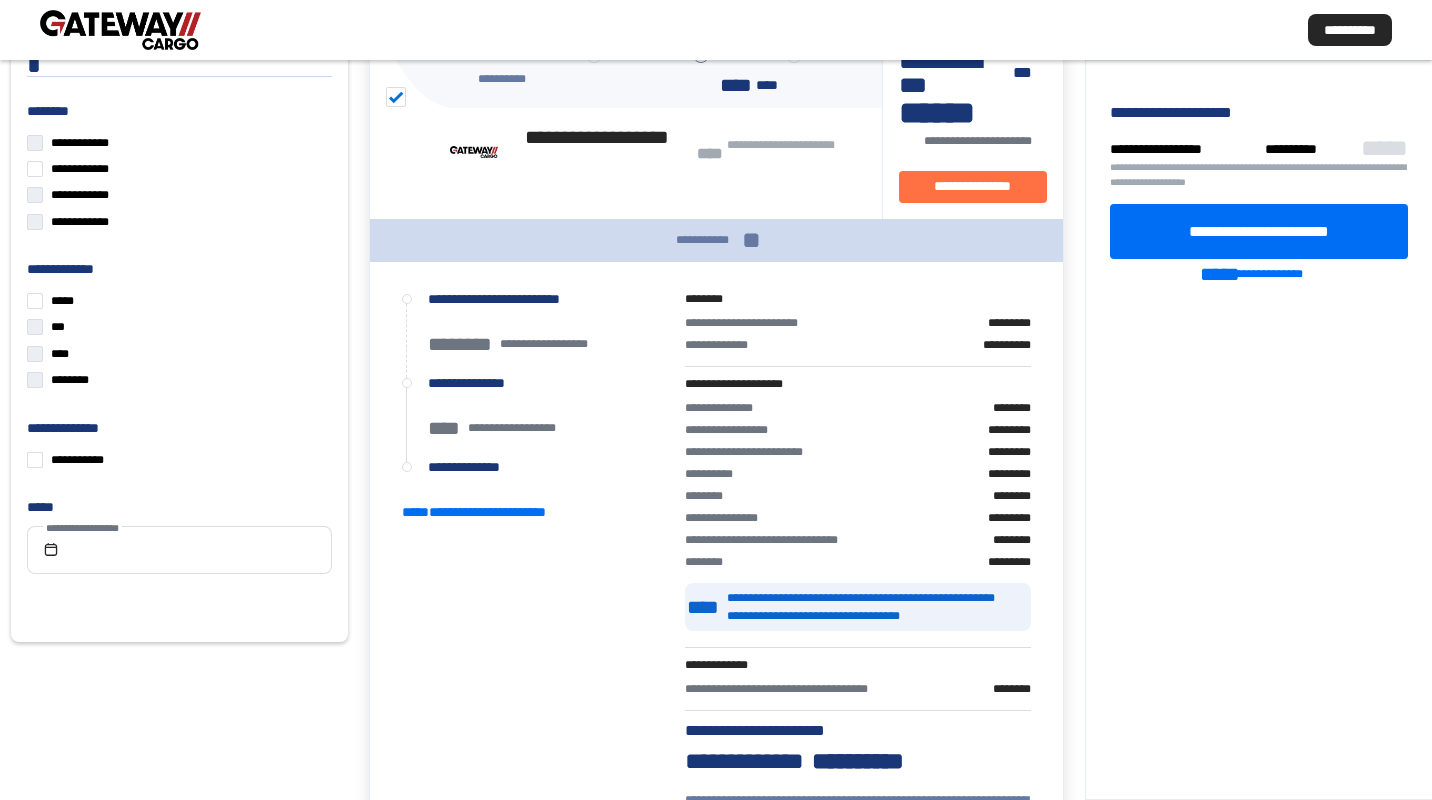 click on "**********" at bounding box center (749, 323) 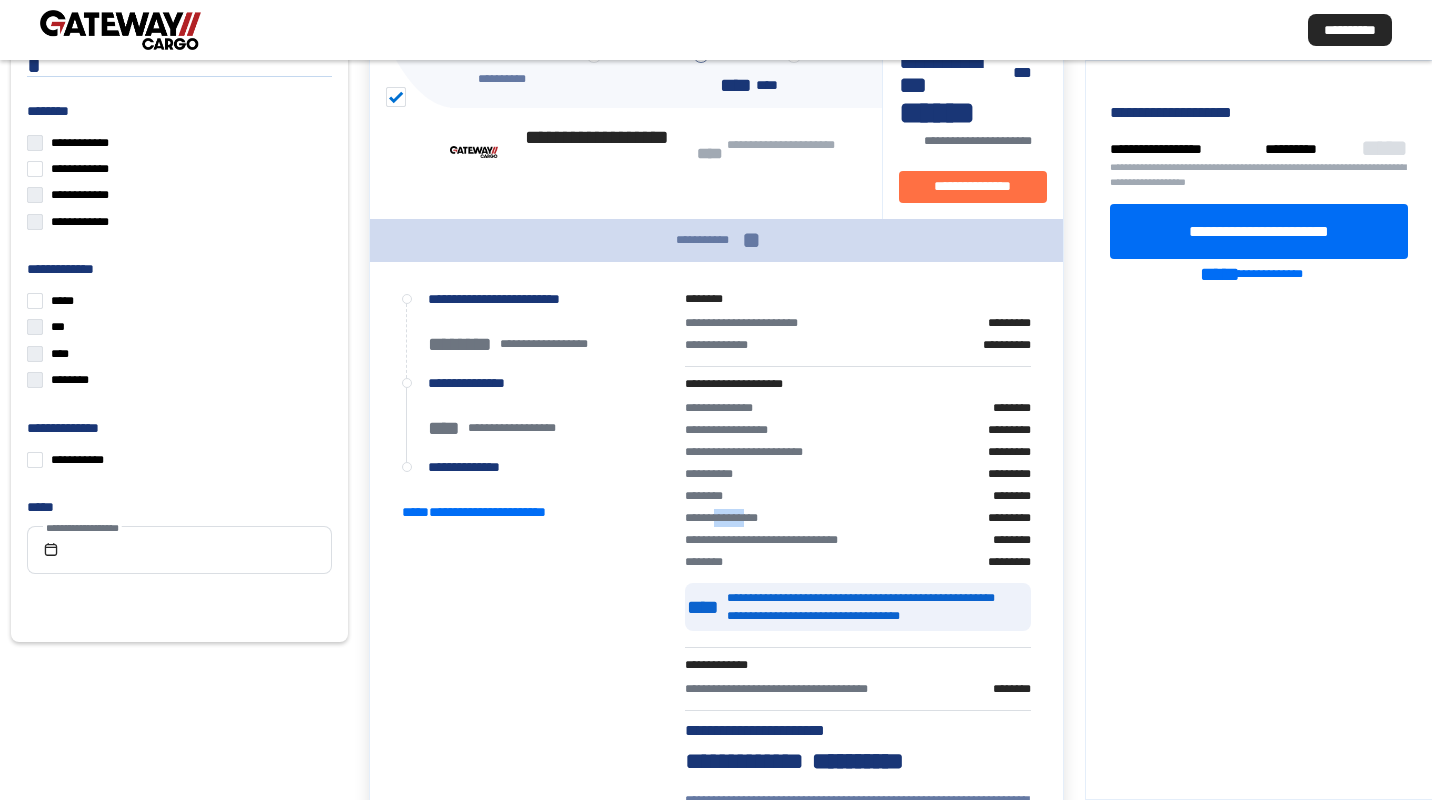 click on "**********" at bounding box center (749, 323) 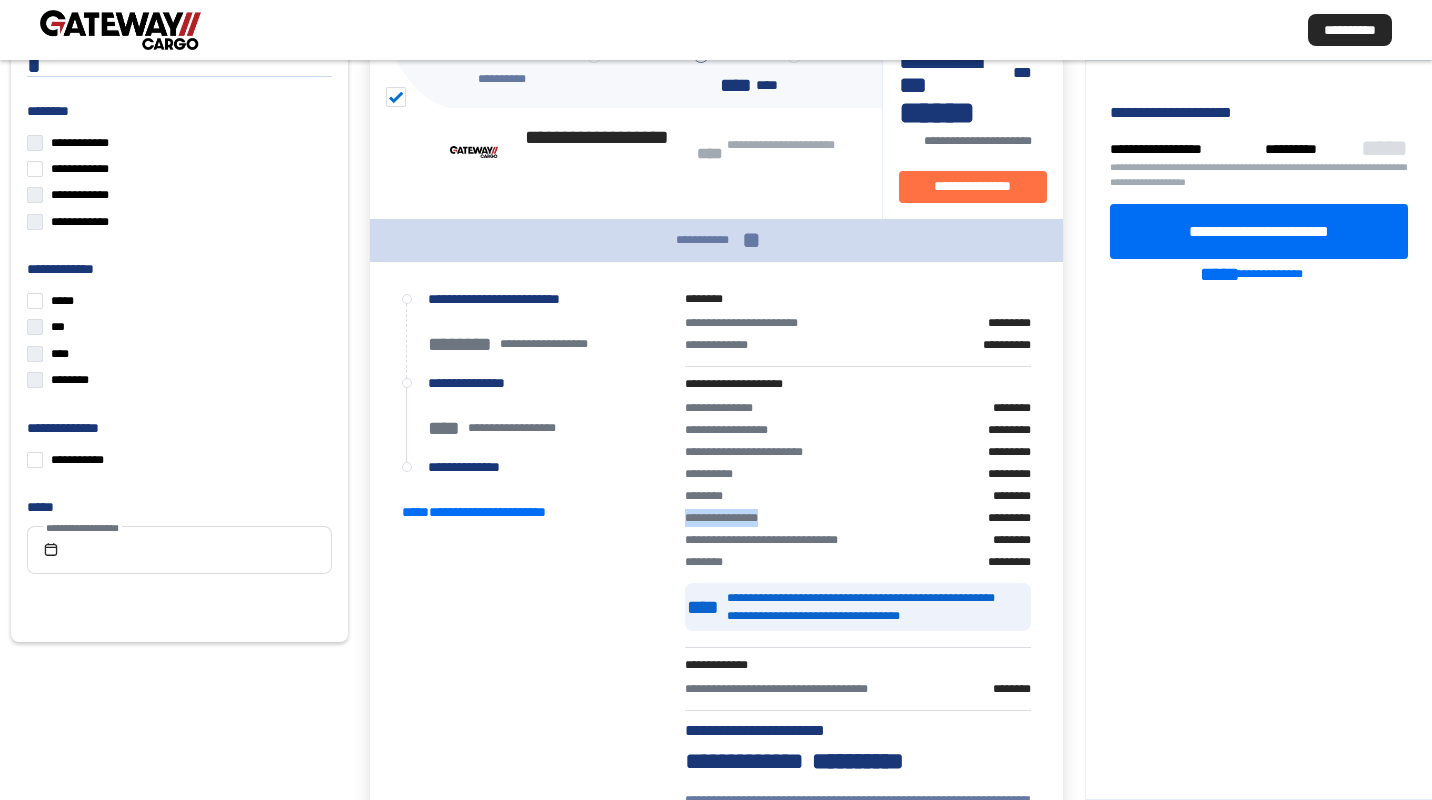 click on "**********" at bounding box center [749, 323] 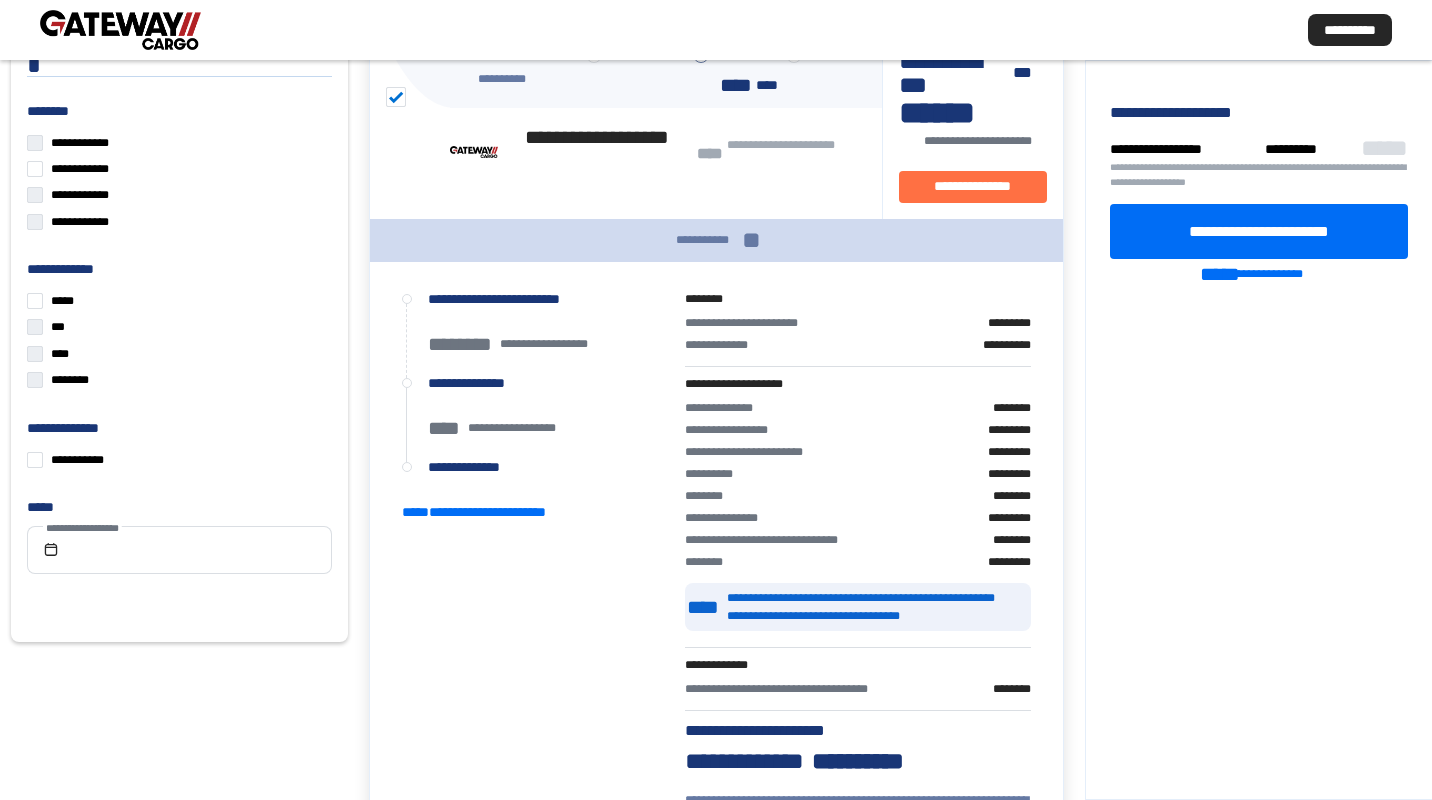 click on "**********" at bounding box center (749, 323) 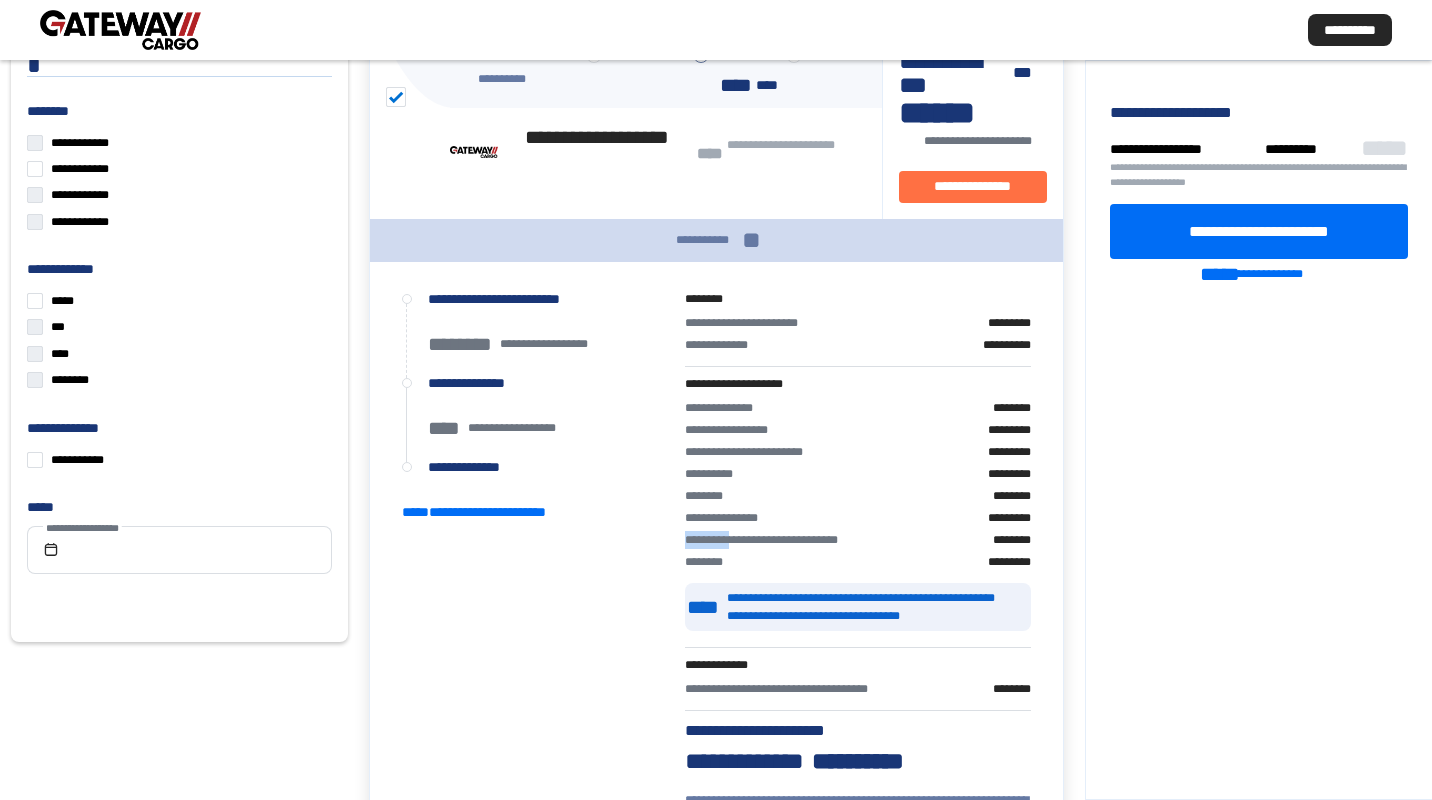 click on "**********" at bounding box center [749, 323] 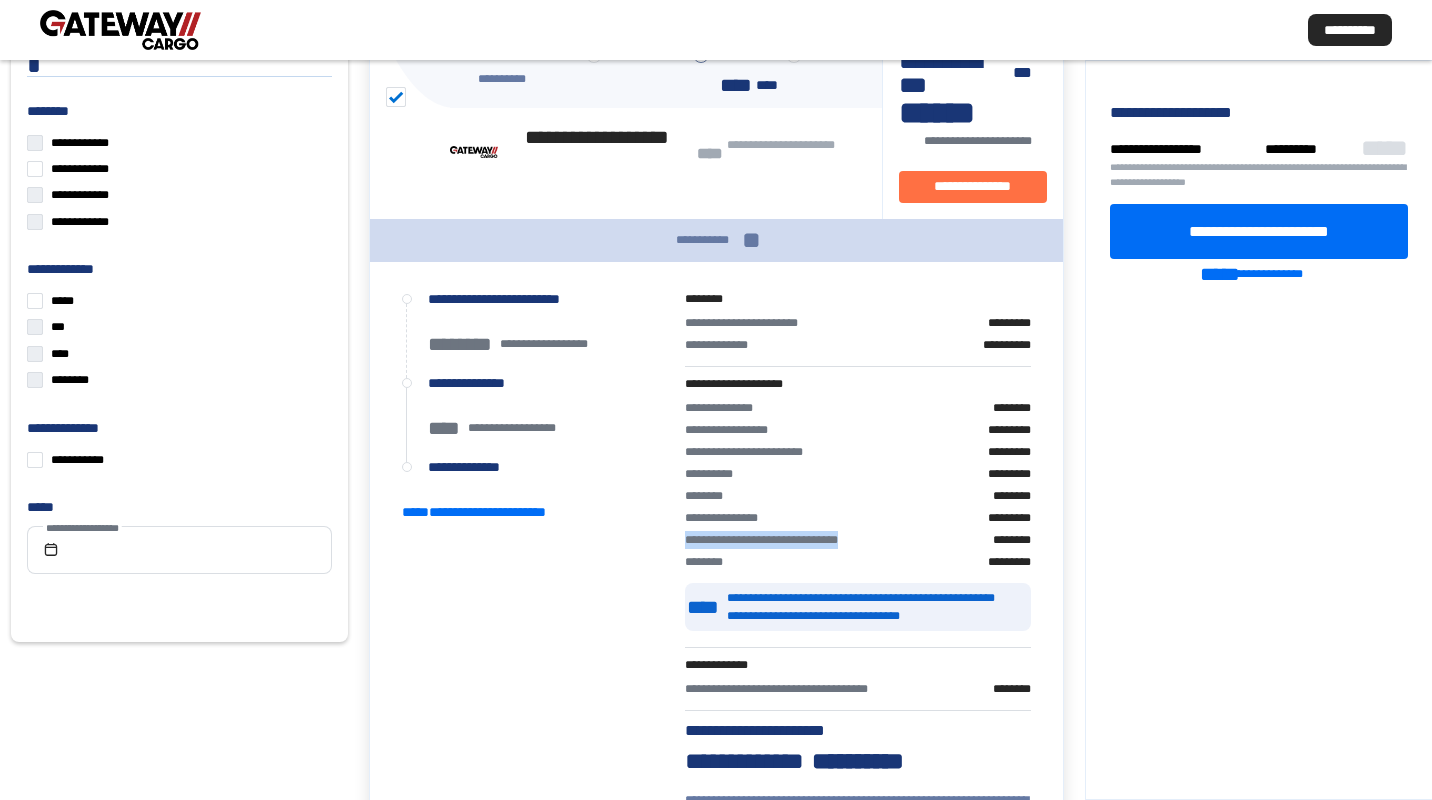 click on "**********" at bounding box center [749, 323] 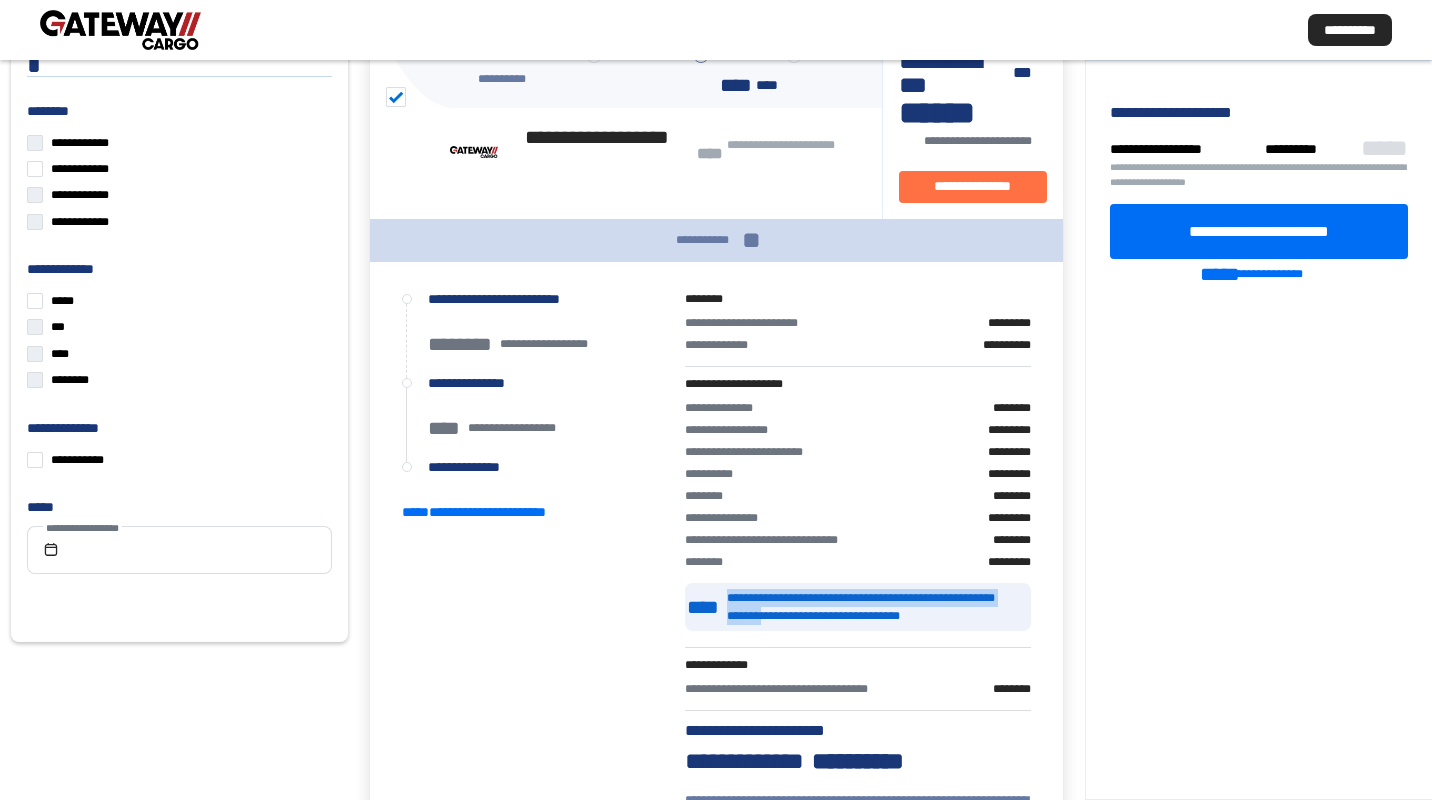 drag, startPoint x: 732, startPoint y: 521, endPoint x: 762, endPoint y: 584, distance: 69.77822 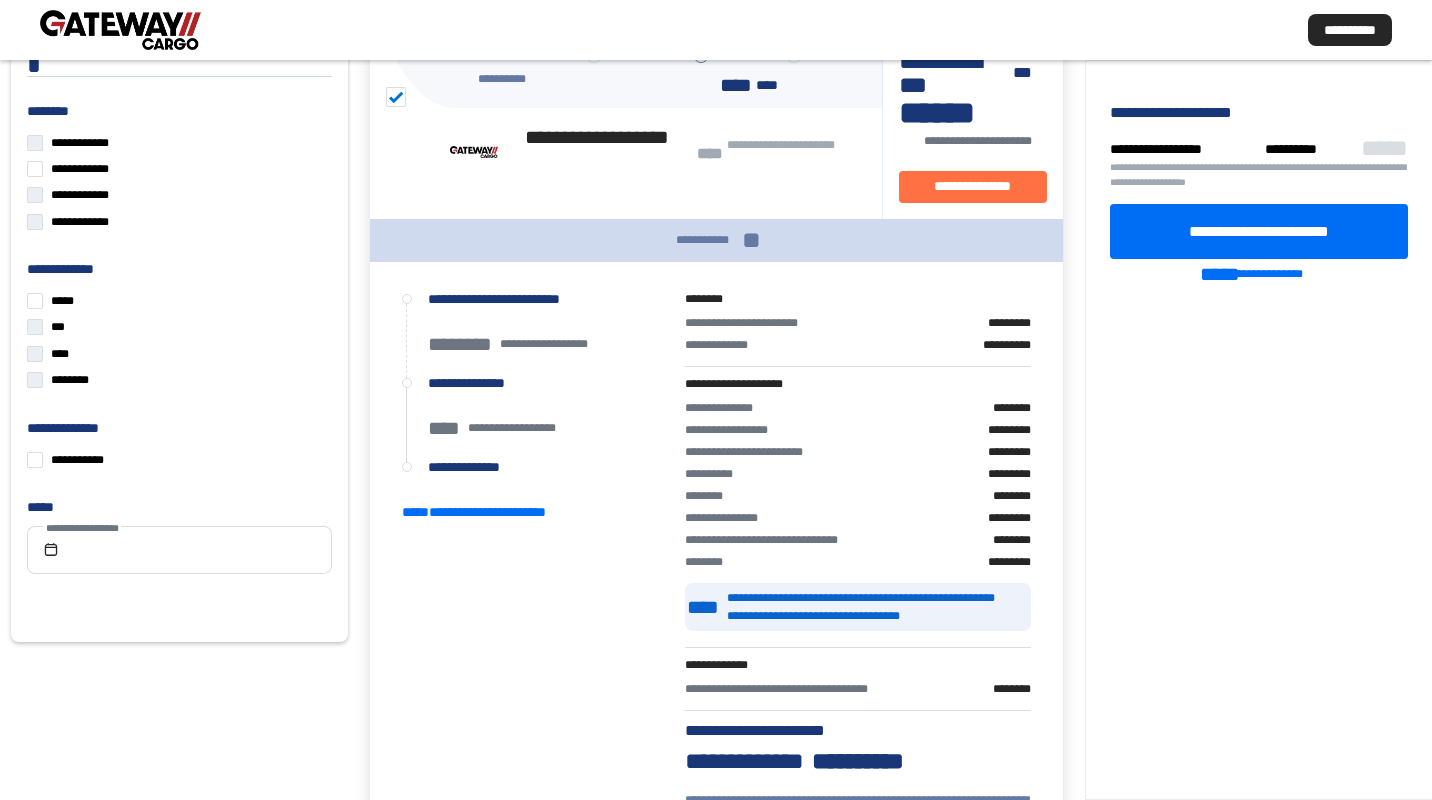 drag, startPoint x: 762, startPoint y: 584, endPoint x: 730, endPoint y: 538, distance: 56.0357 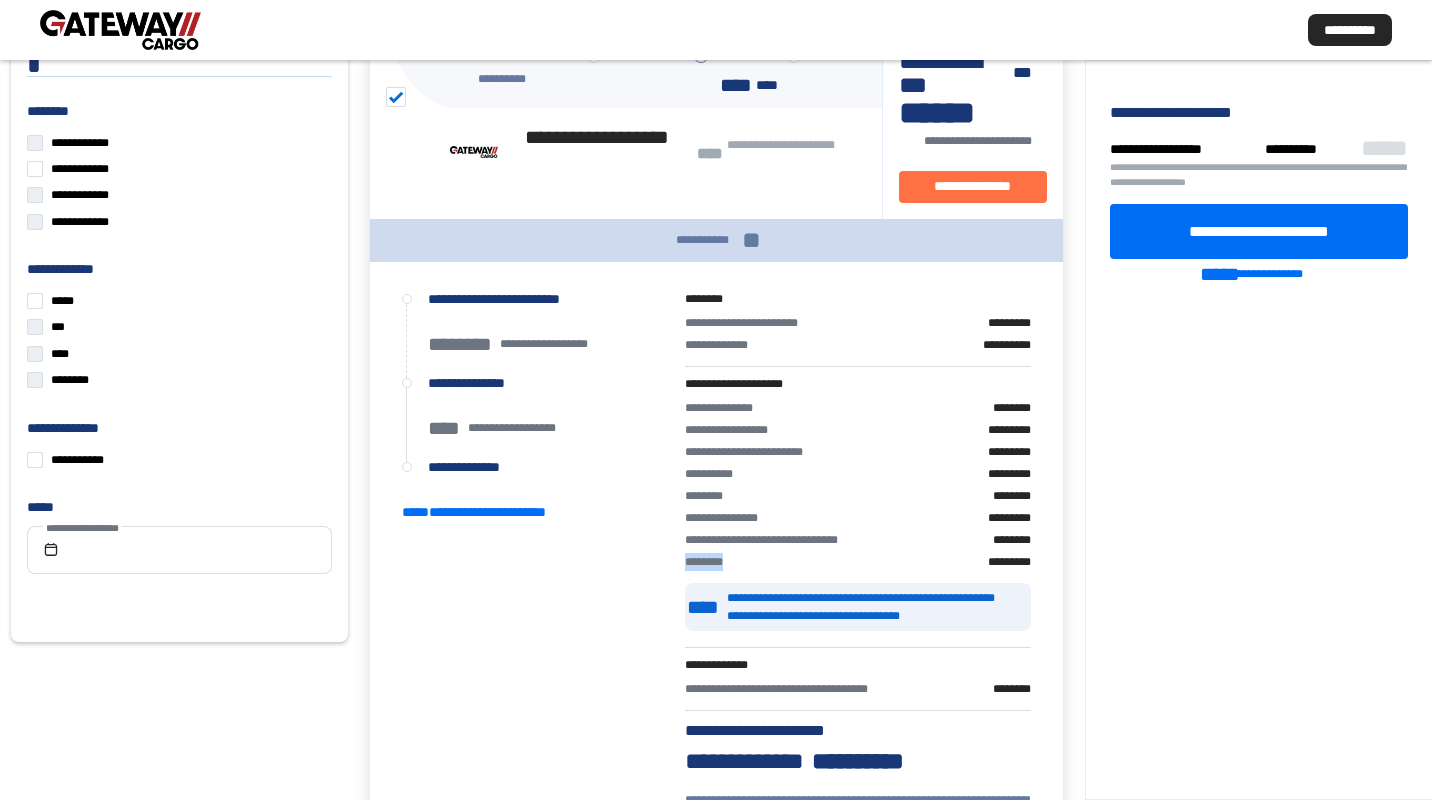 click on "********" at bounding box center (749, 323) 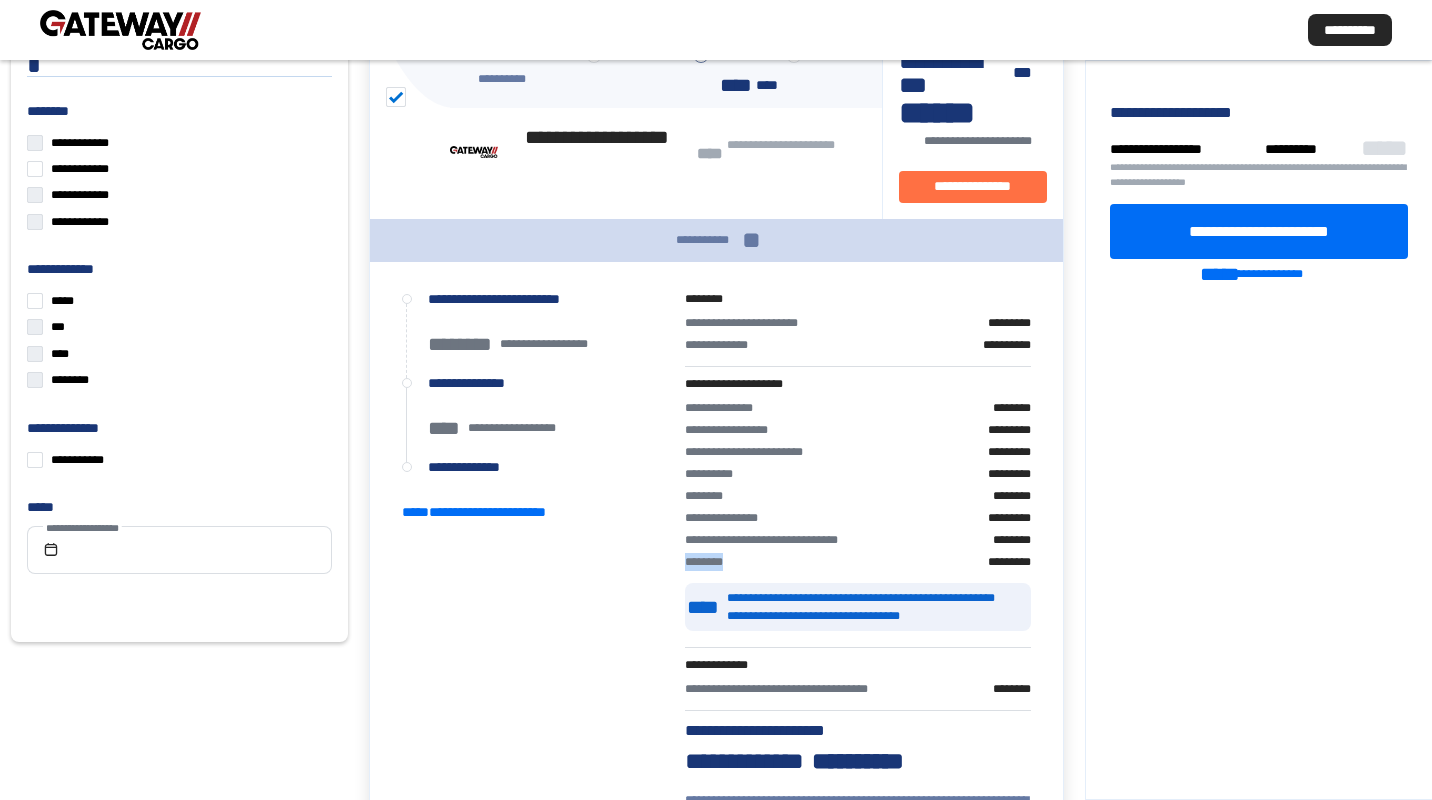 copy on "*******" 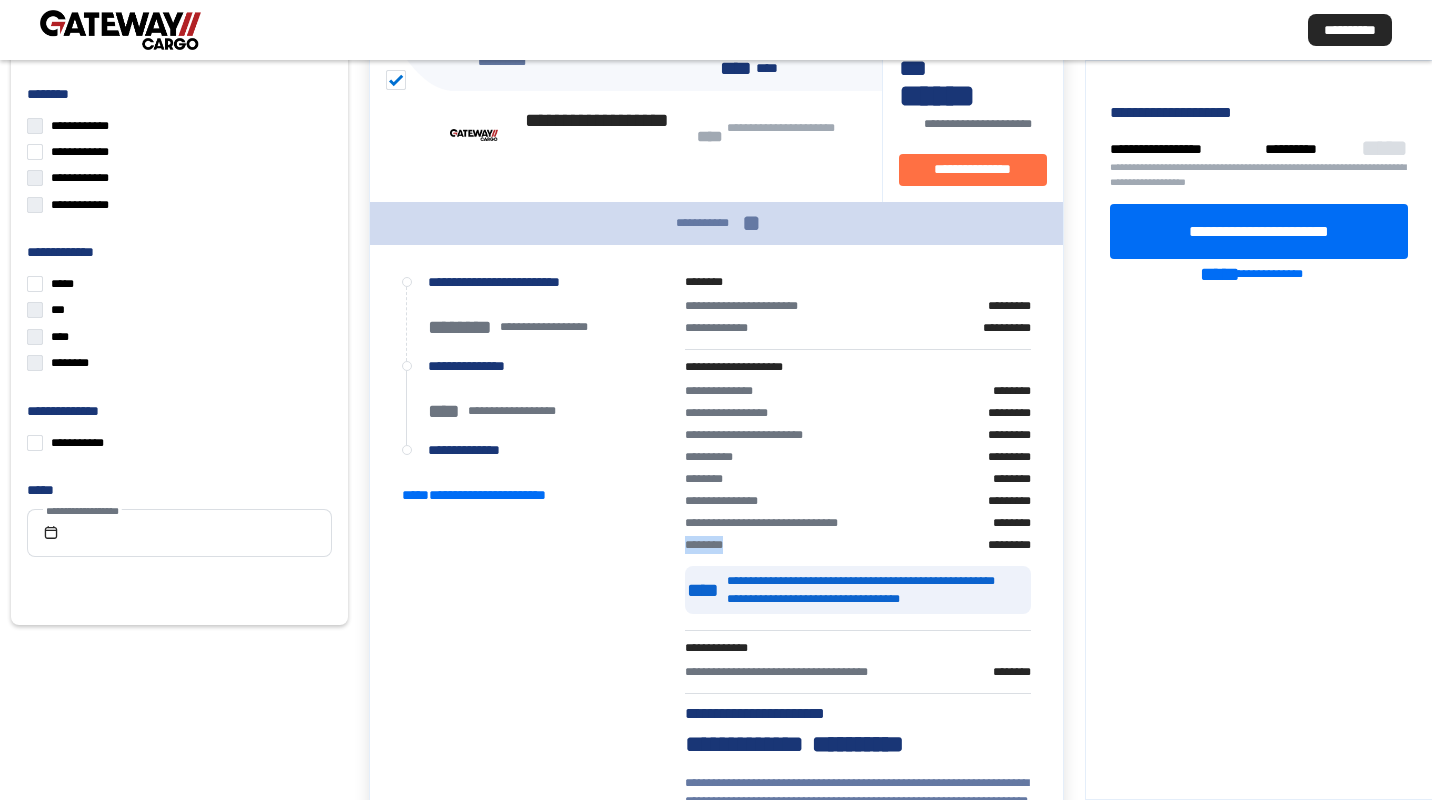 scroll, scrollTop: 155, scrollLeft: 0, axis: vertical 